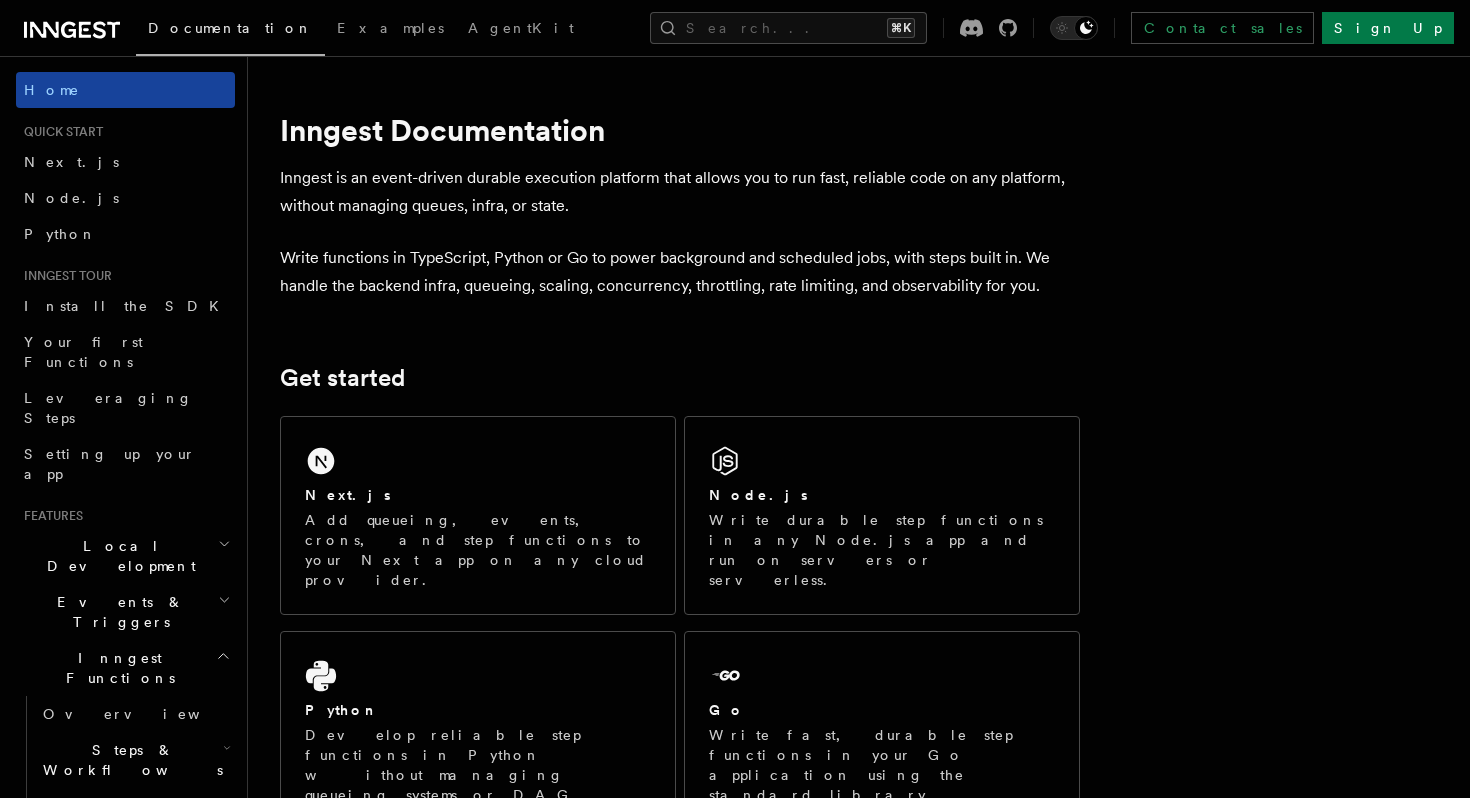 scroll, scrollTop: 0, scrollLeft: 0, axis: both 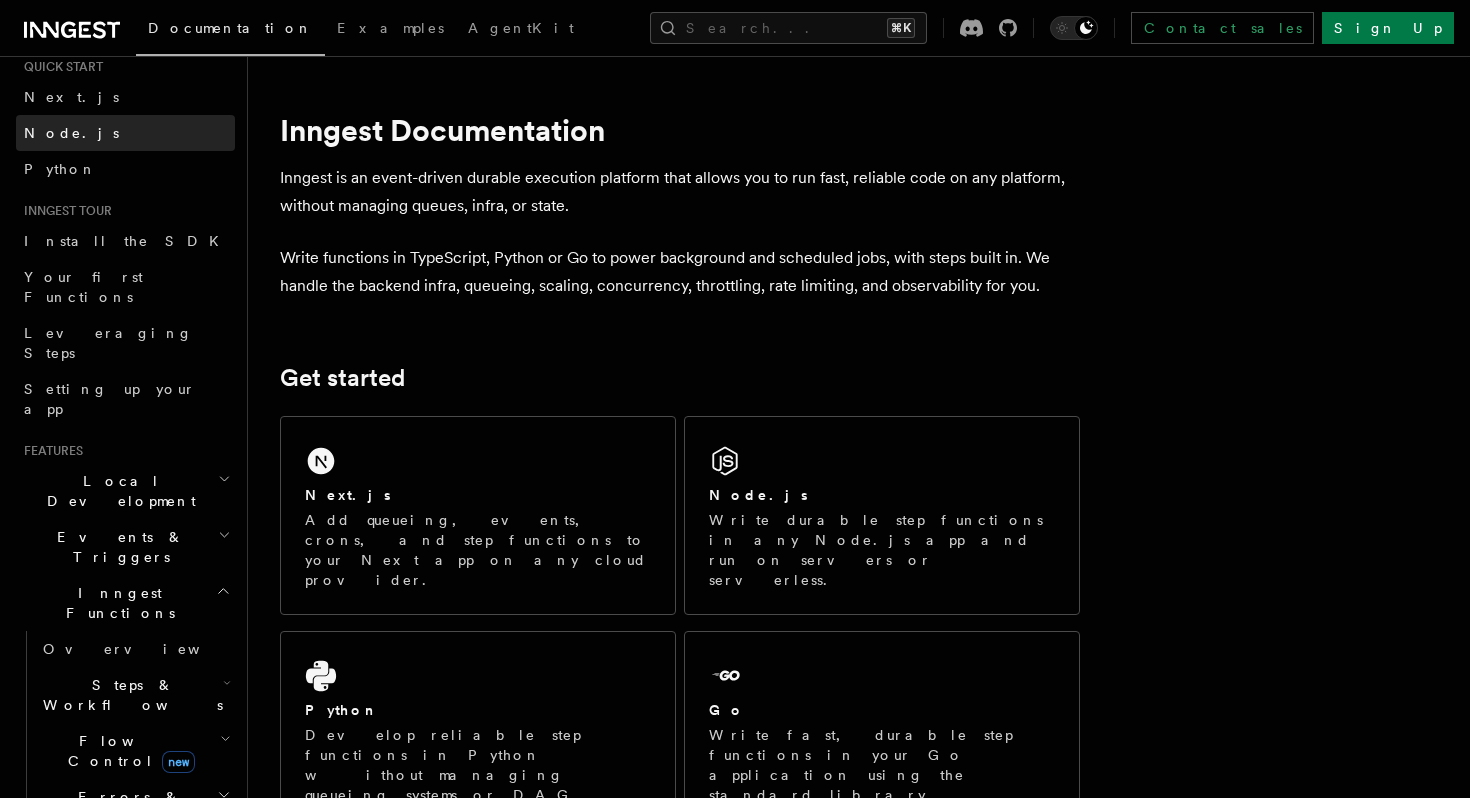 click on "Node.js" at bounding box center [71, 133] 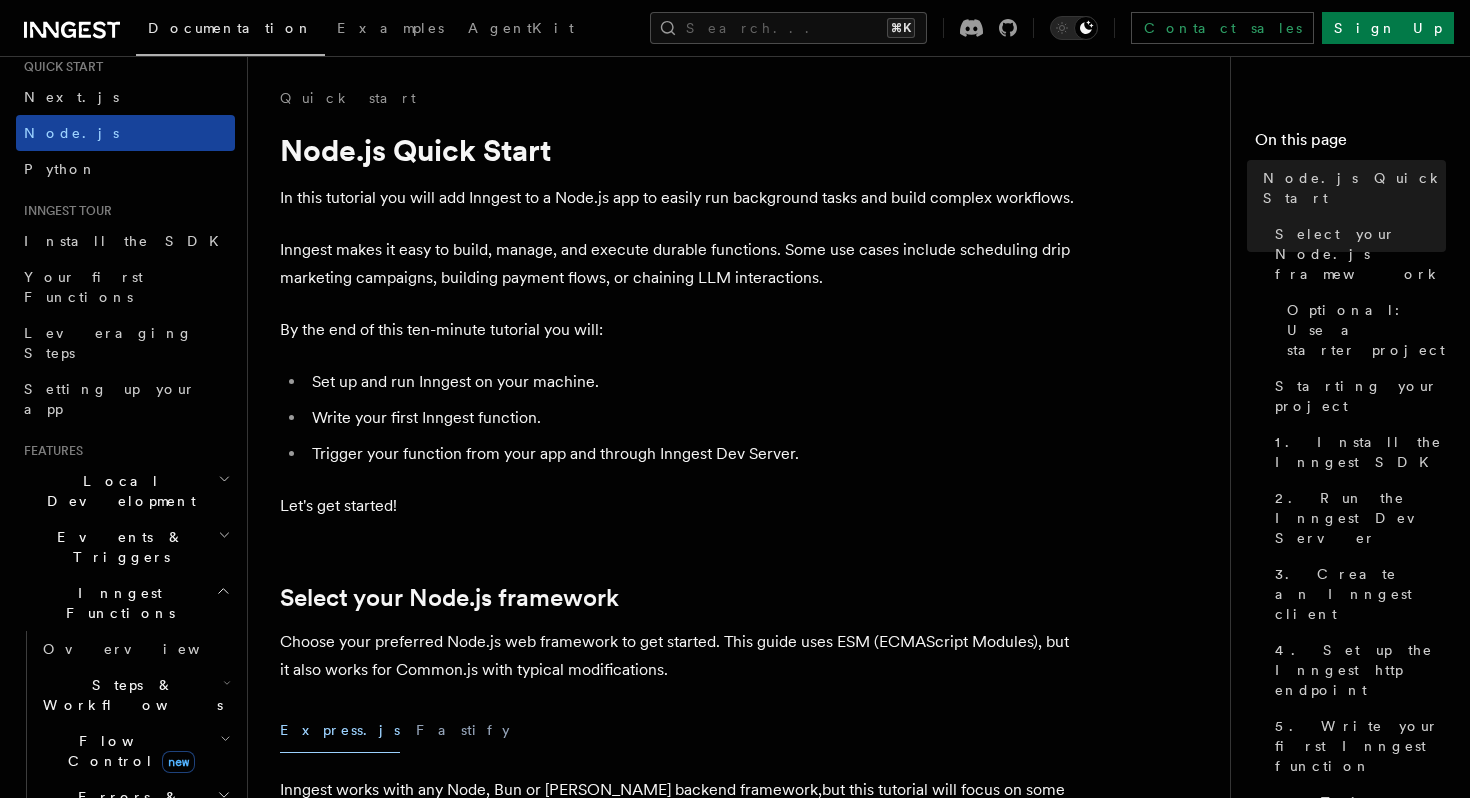 click on "Node.js" at bounding box center (125, 133) 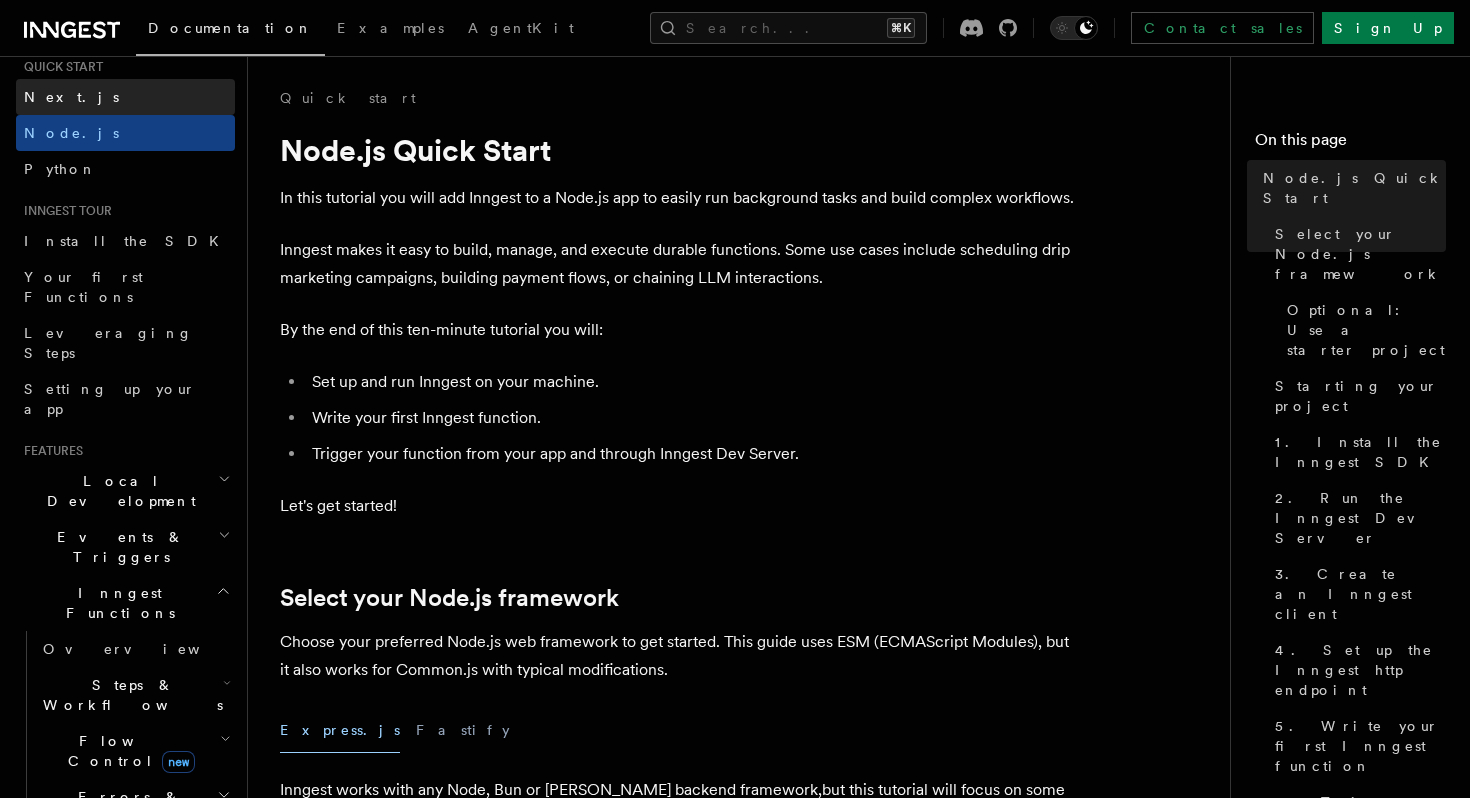 click on "Next.js" at bounding box center (71, 97) 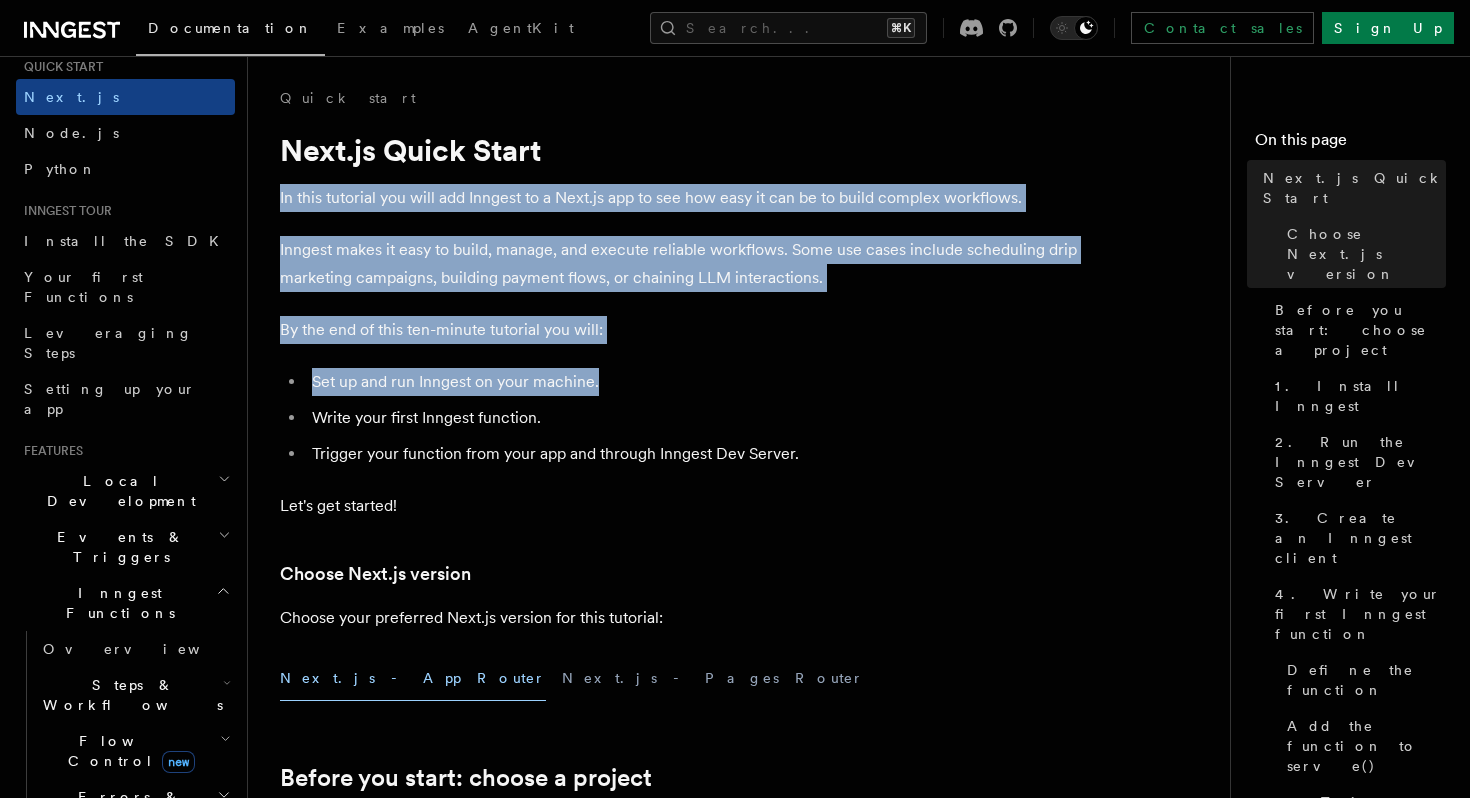 drag, startPoint x: 272, startPoint y: 189, endPoint x: 712, endPoint y: 410, distance: 492.383 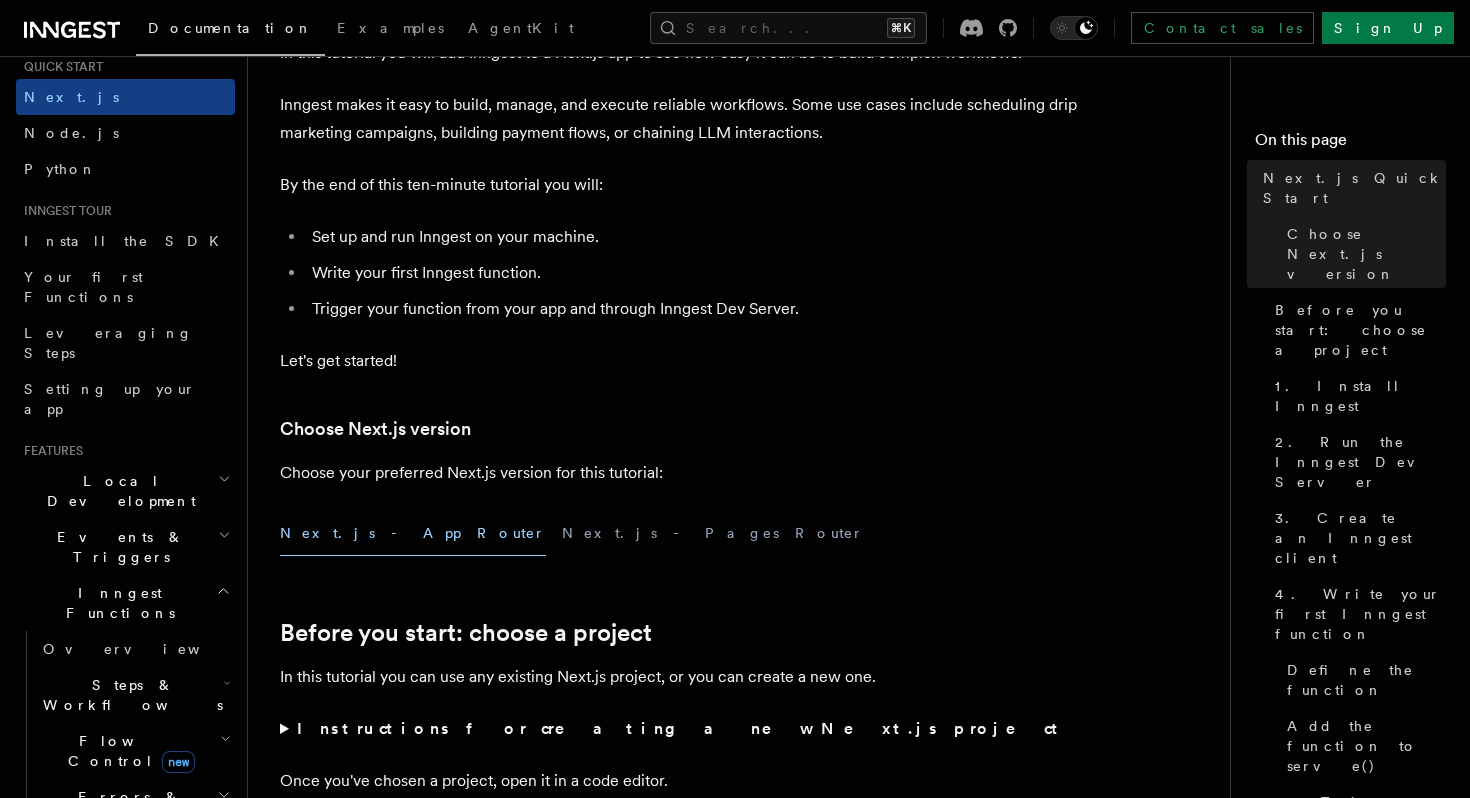 click on "Quick start Next.js Quick Start
In this tutorial you will add Inngest to a Next.js app to see how easy it can be to build complex workflows.
Inngest makes it easy to build, manage, and execute reliable workflows. Some use cases include scheduling drip marketing campaigns, building payment flows, or chaining LLM interactions.
By the end of this ten-minute tutorial you will:
Set up and run Inngest on your machine.
Write your first Inngest function.
Trigger your function from your app and through Inngest Dev Server.
Let's get started!
Choose Next.js version
Choose your preferred Next.js version for this tutorial:
Next.js - App Router Next.js - Pages Router Before you start: choose a project In this tutorial you can use any existing Next.js project, or you can create a new one. Instructions for creating a new Next.js project  Run the following command in your terminal to create a new Next.js project: Copy Copied npx  create-next-app@latest   --ts   --eslint   --tailwind   --src-dir   --app" at bounding box center [747, 6620] 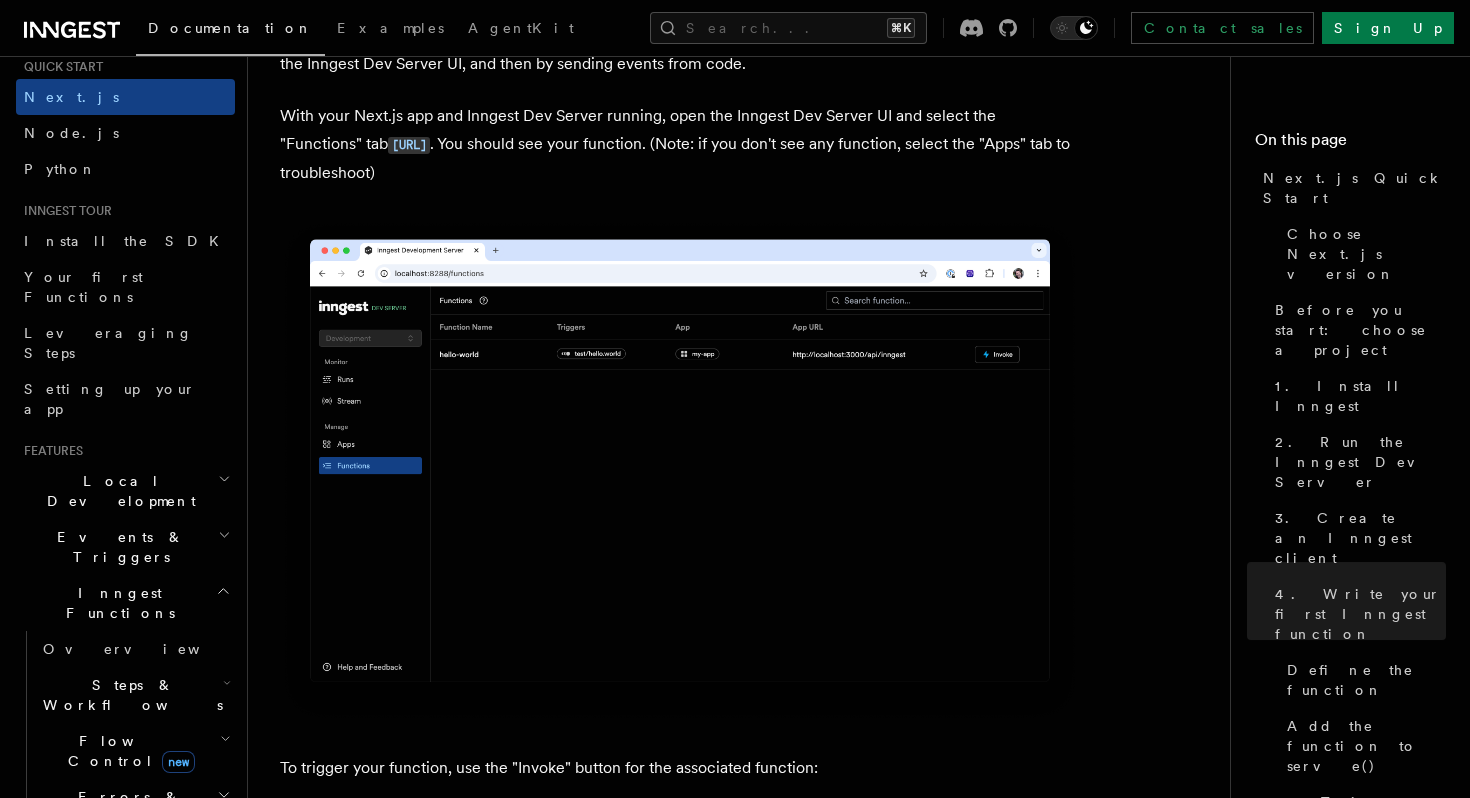 scroll, scrollTop: 4883, scrollLeft: 0, axis: vertical 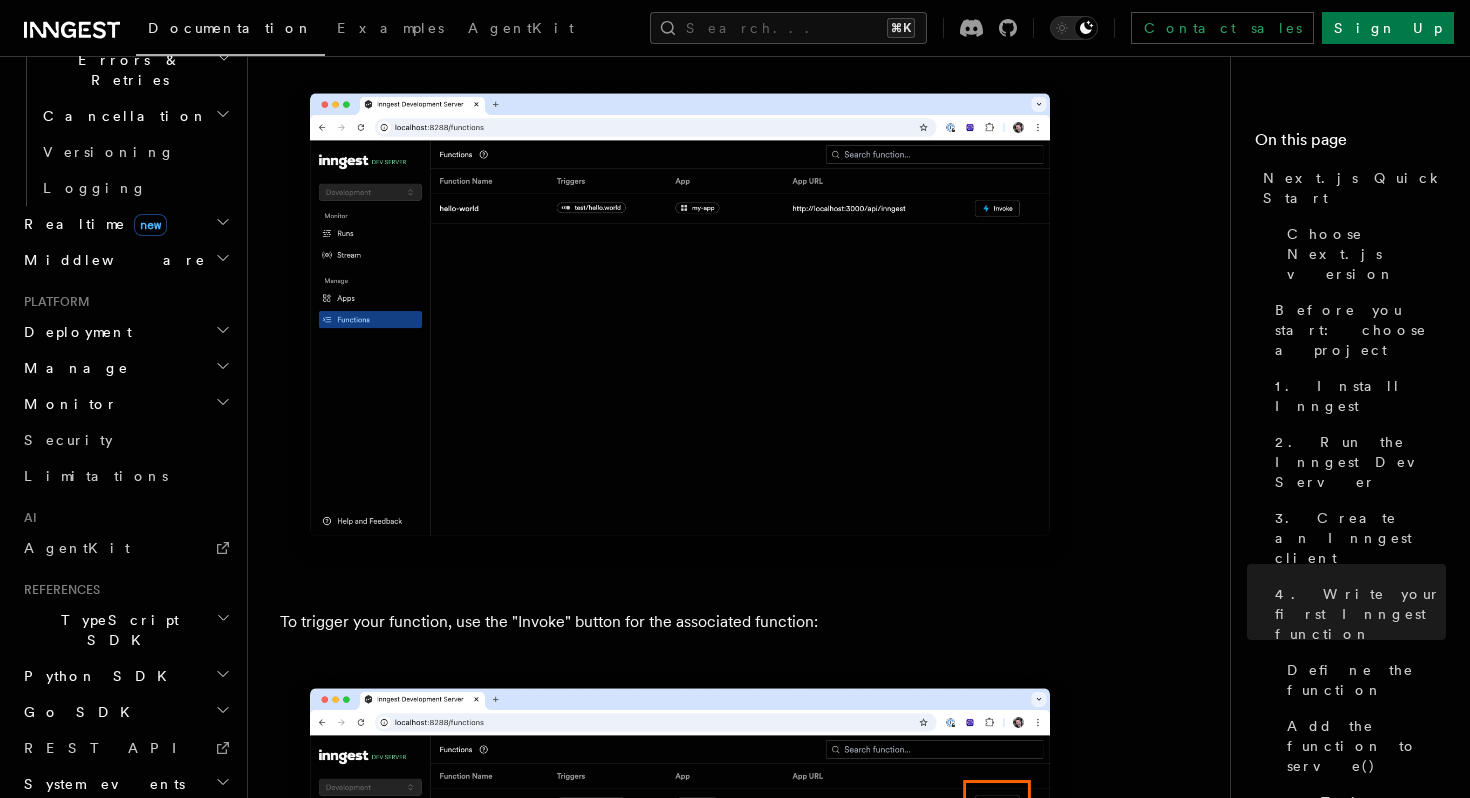 click on "TypeScript SDK" at bounding box center (116, 630) 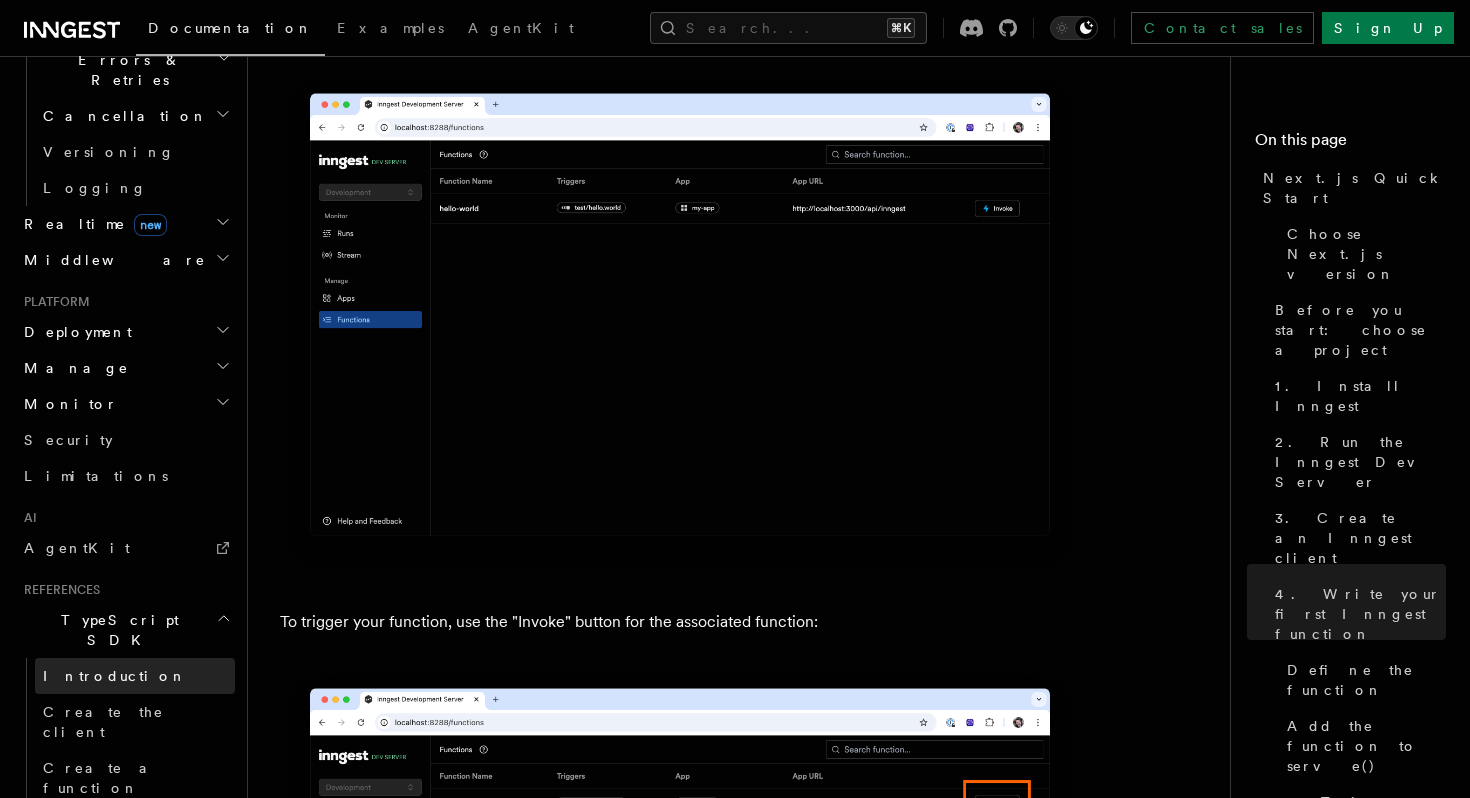 click on "Introduction" at bounding box center [115, 676] 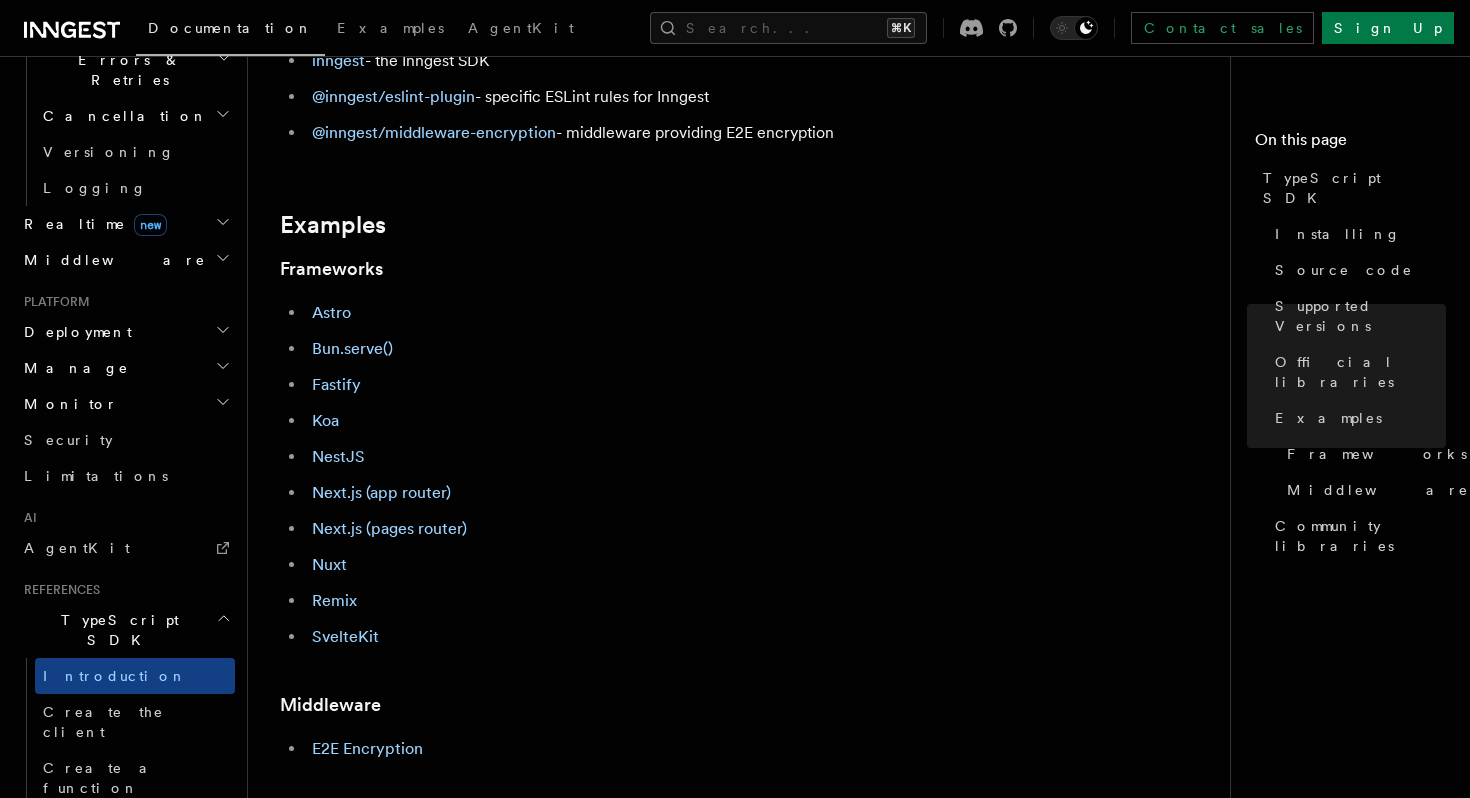 scroll, scrollTop: 737, scrollLeft: 0, axis: vertical 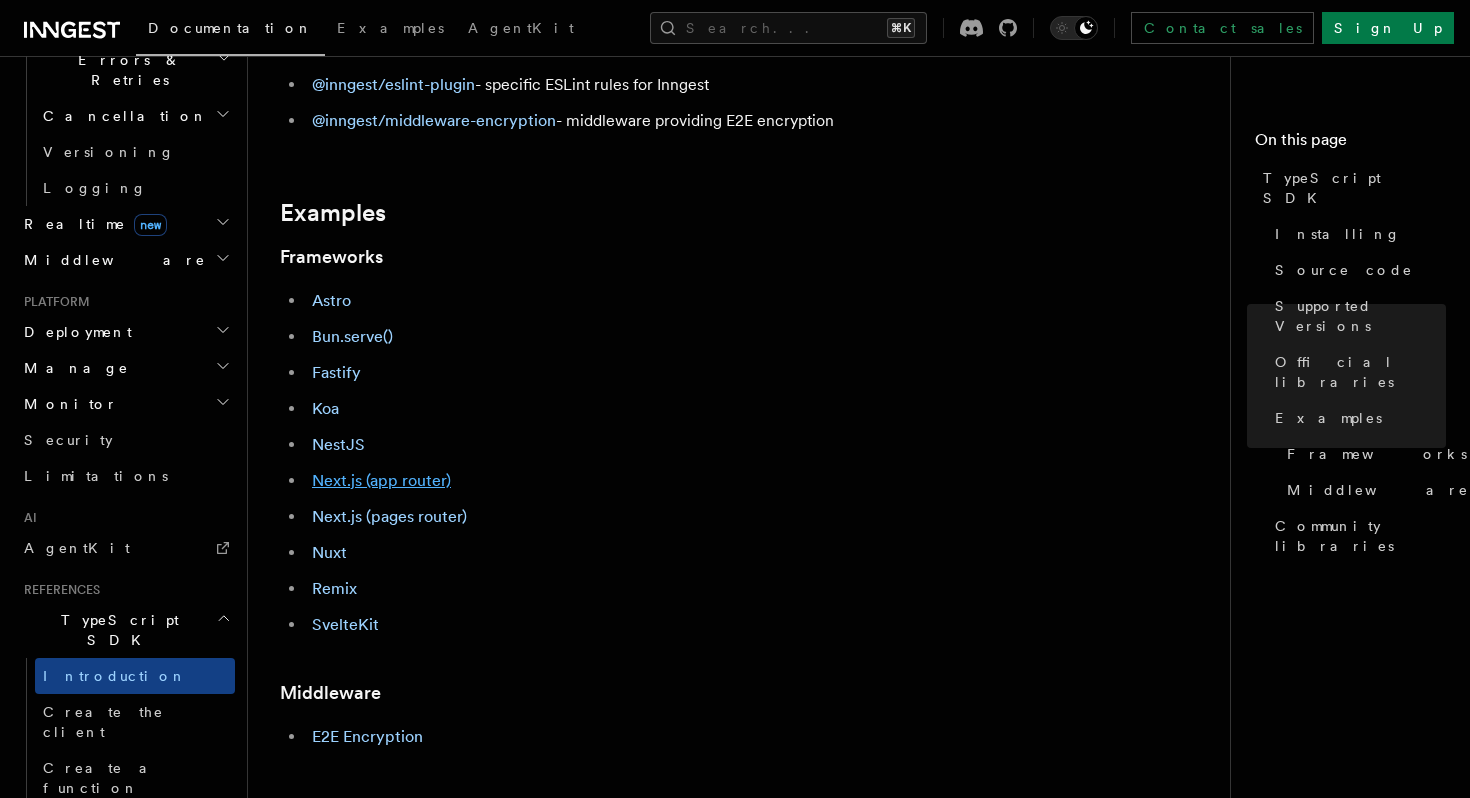 click on "Next.js (app router)" at bounding box center (381, 480) 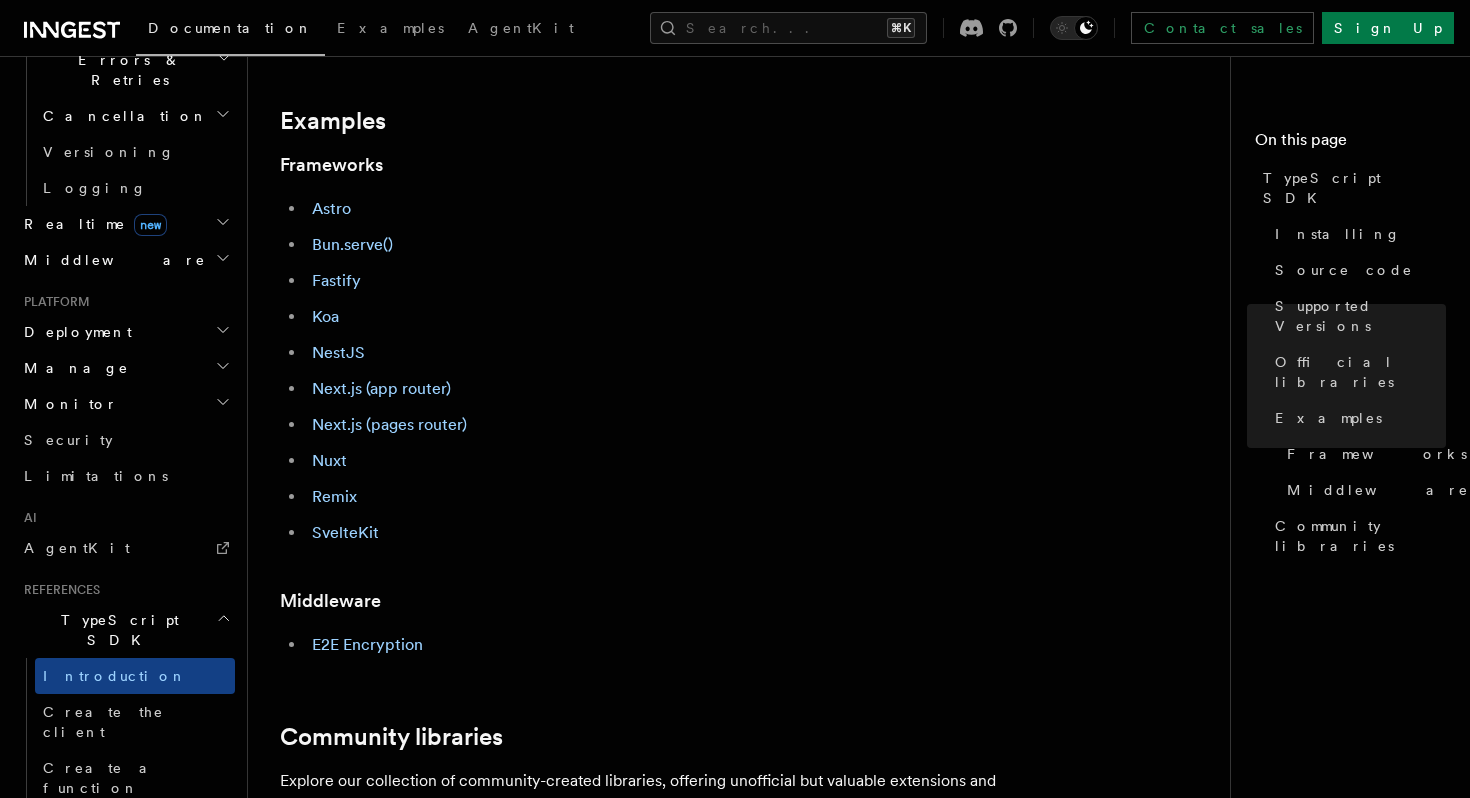 scroll, scrollTop: 1048, scrollLeft: 0, axis: vertical 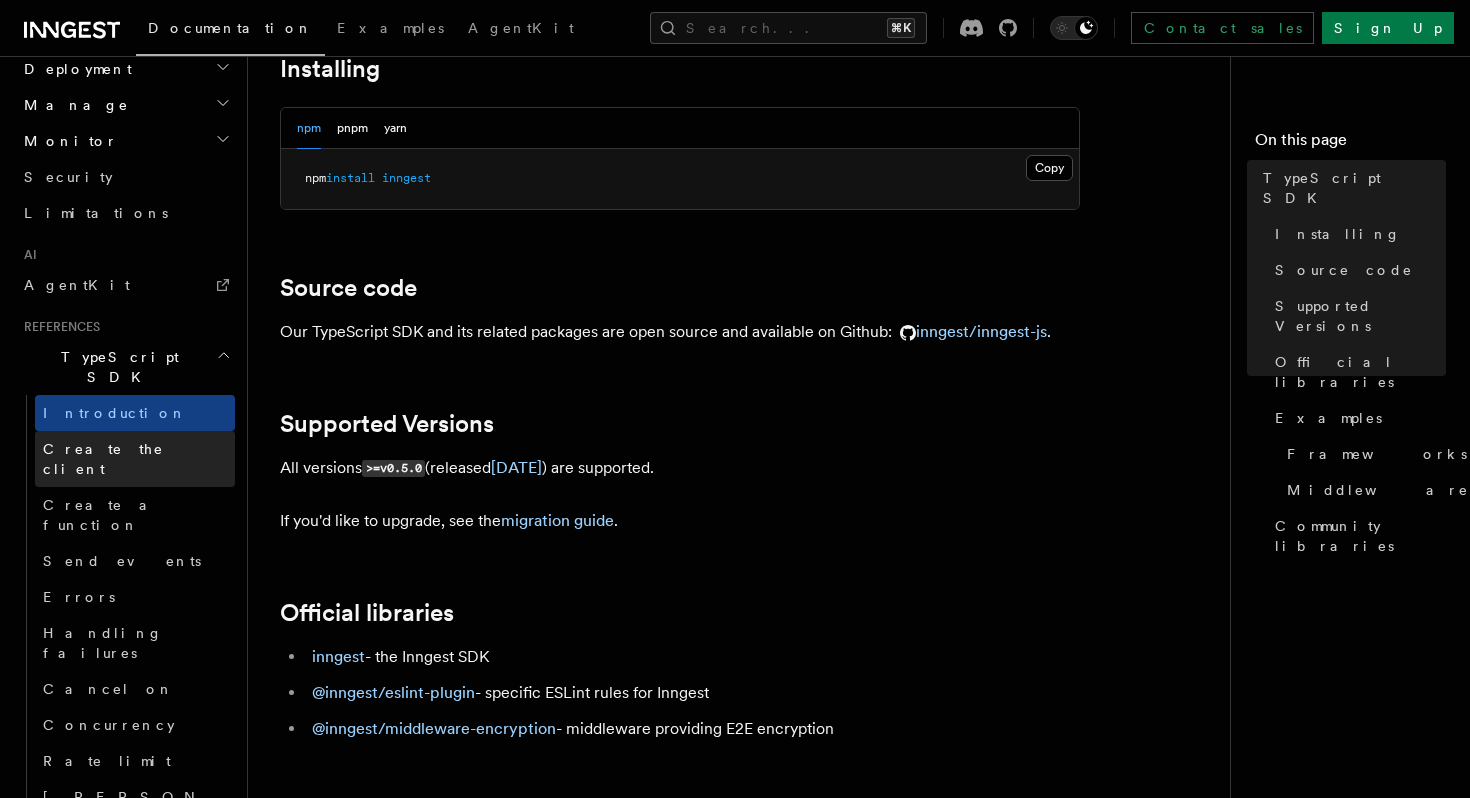 click on "Create the client" at bounding box center [103, 459] 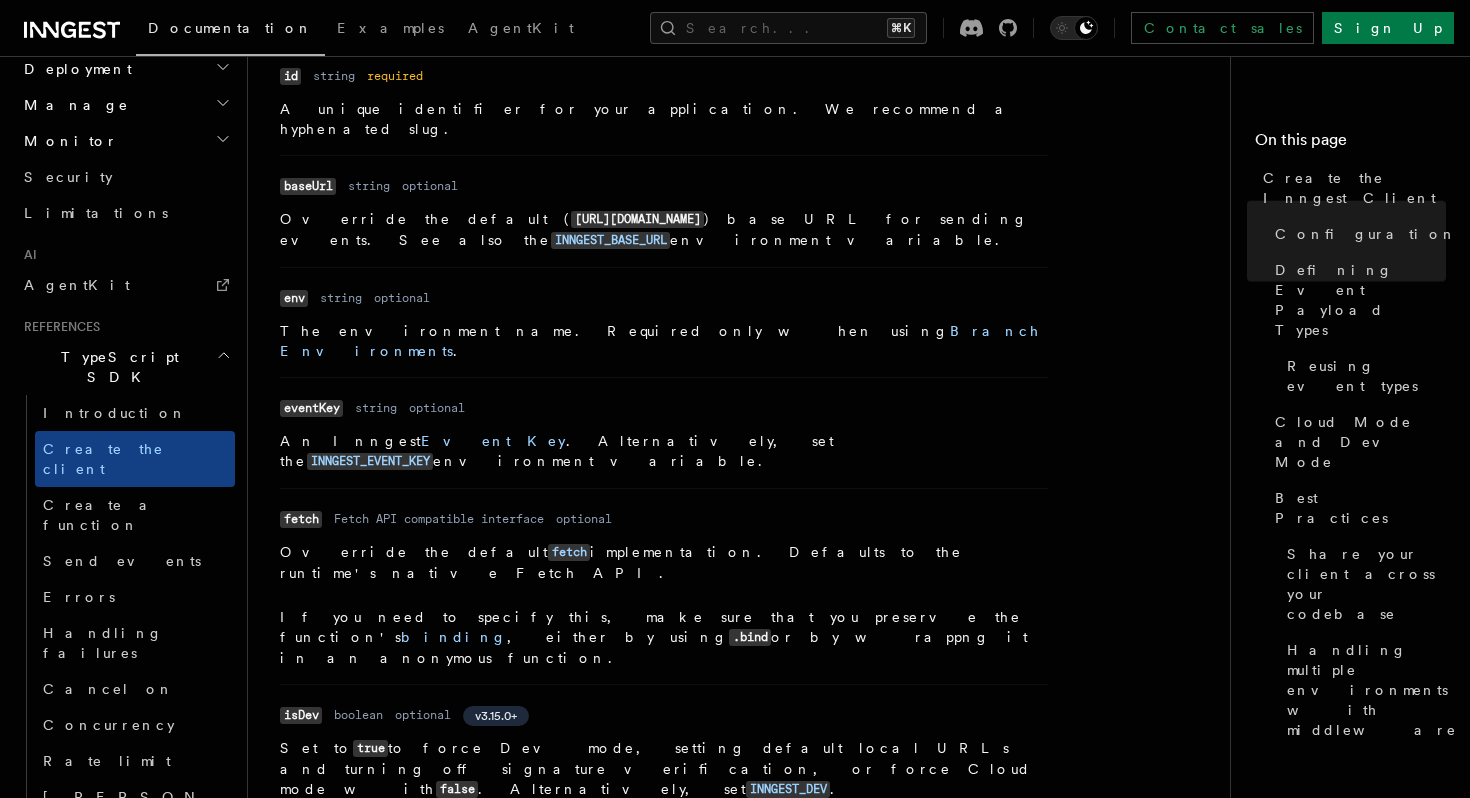 scroll, scrollTop: 0, scrollLeft: 0, axis: both 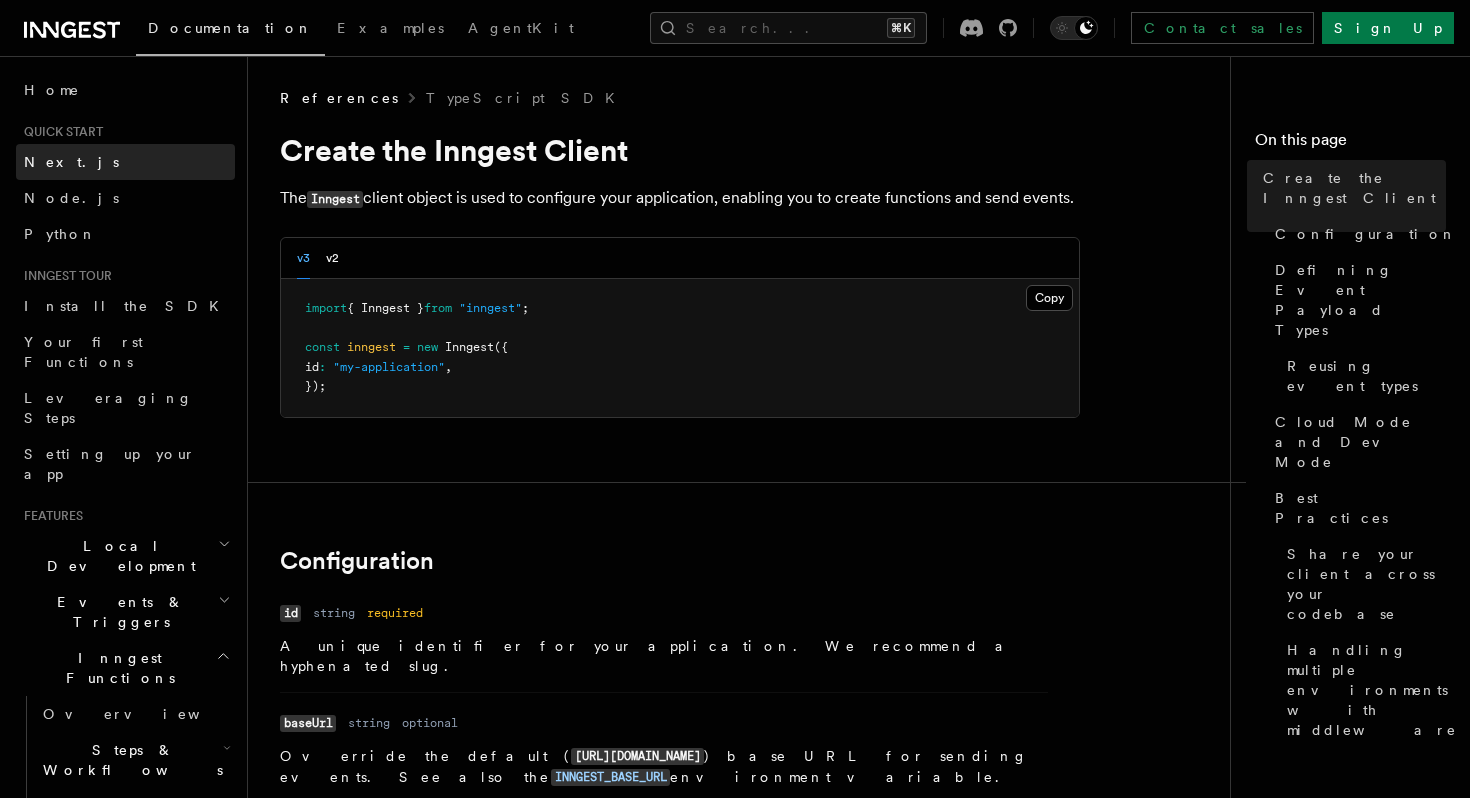 click on "Next.js" at bounding box center [125, 162] 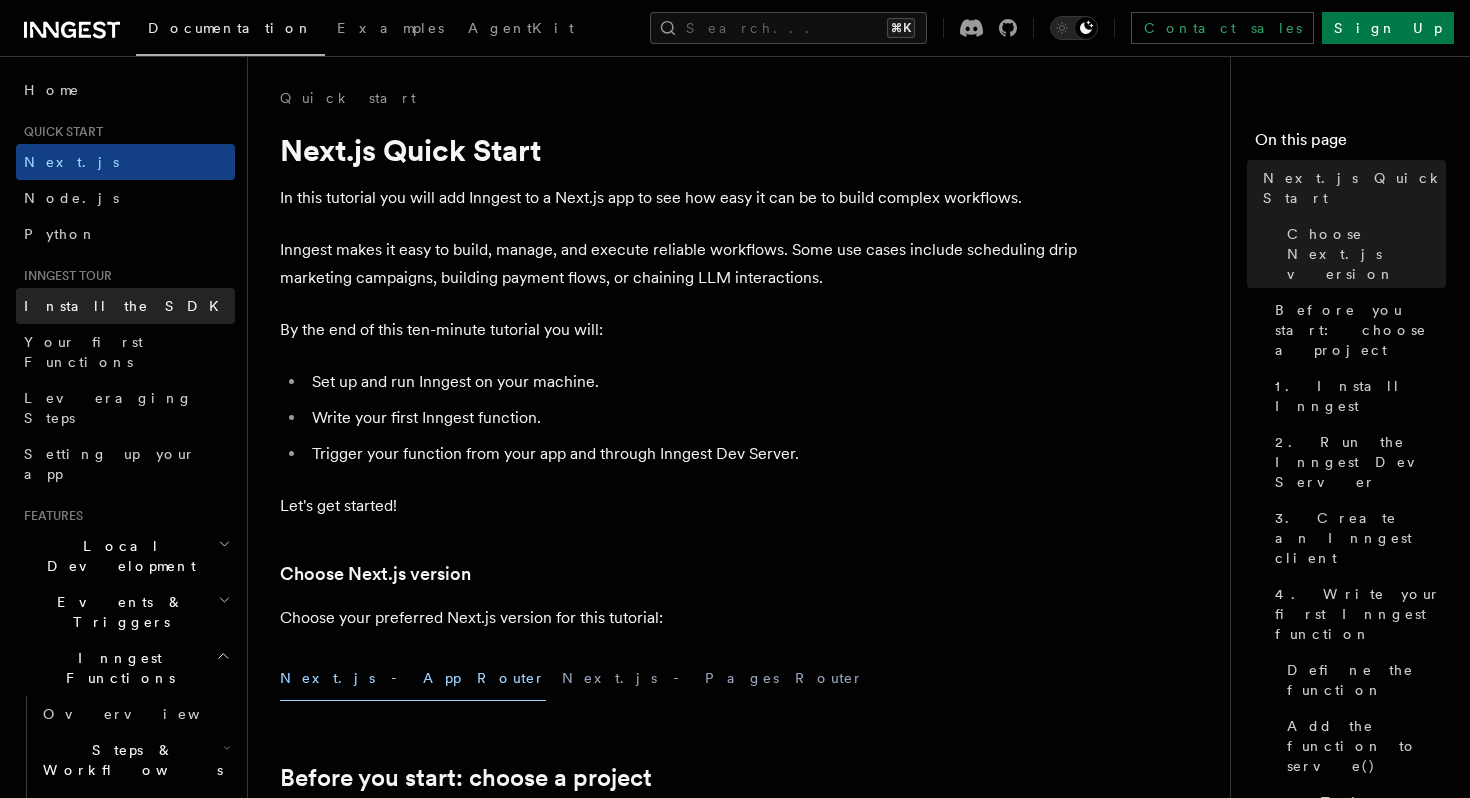 click on "Install the SDK" at bounding box center [125, 306] 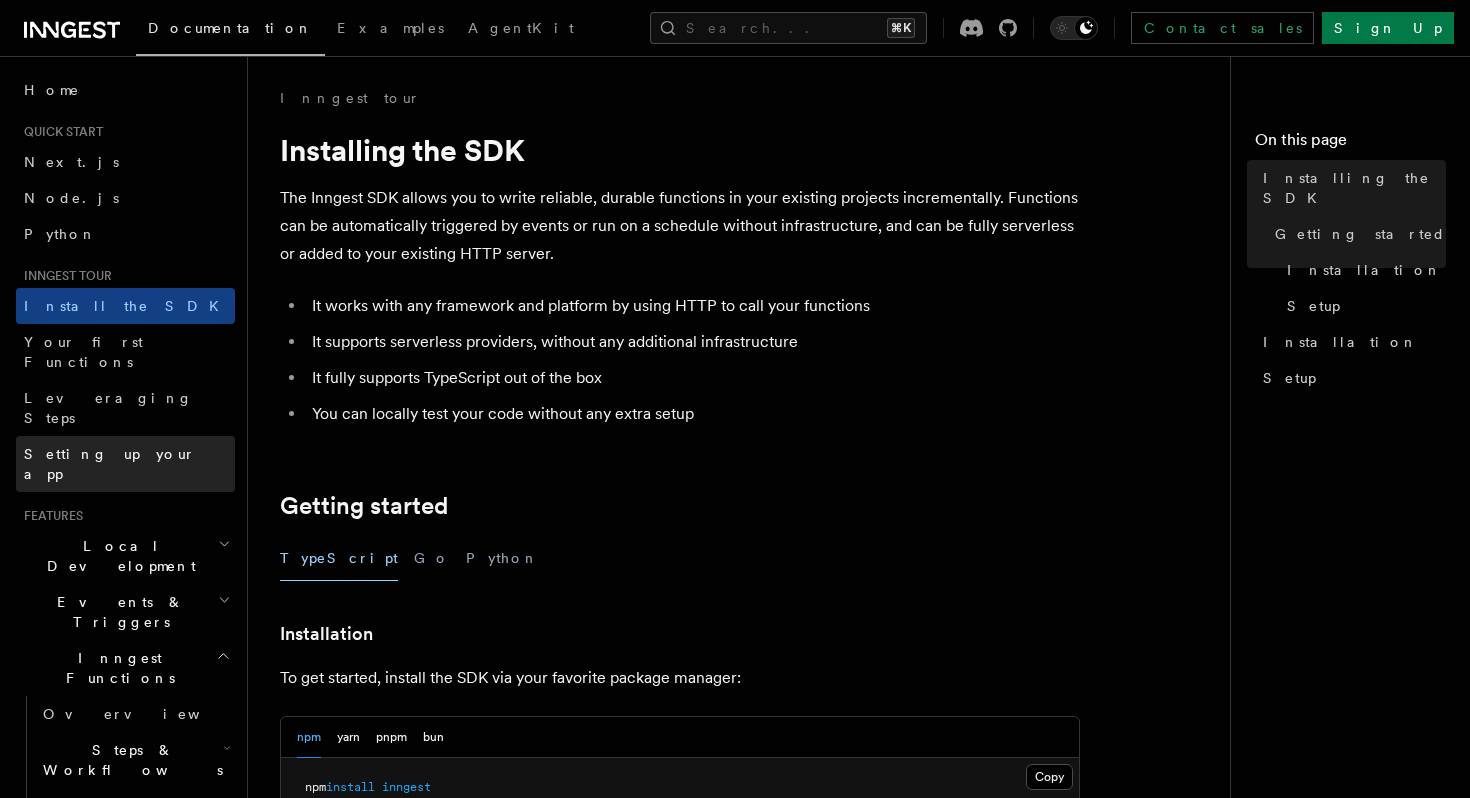 click on "Setting up your app" at bounding box center [125, 464] 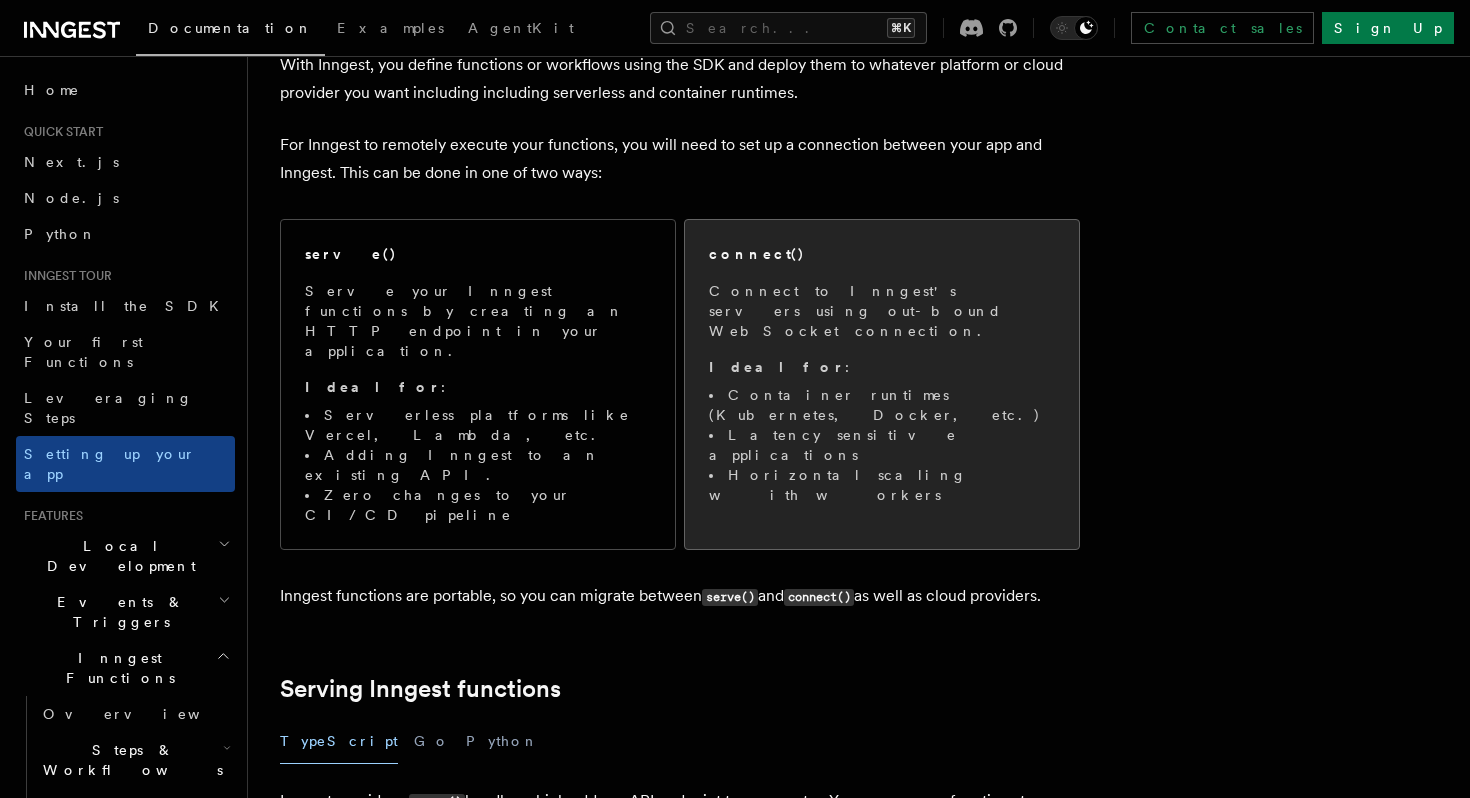 scroll, scrollTop: 0, scrollLeft: 0, axis: both 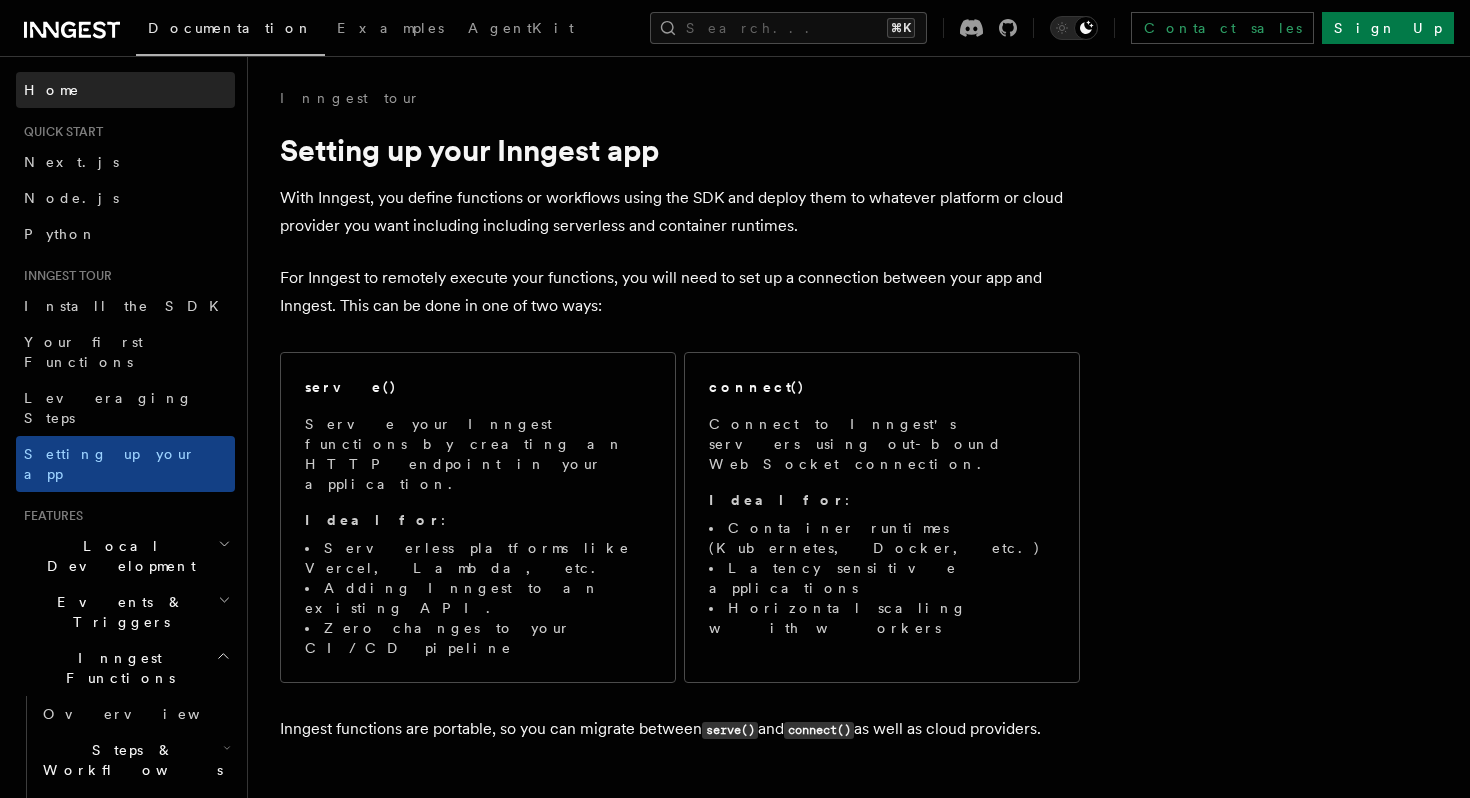 click on "Home" at bounding box center (125, 90) 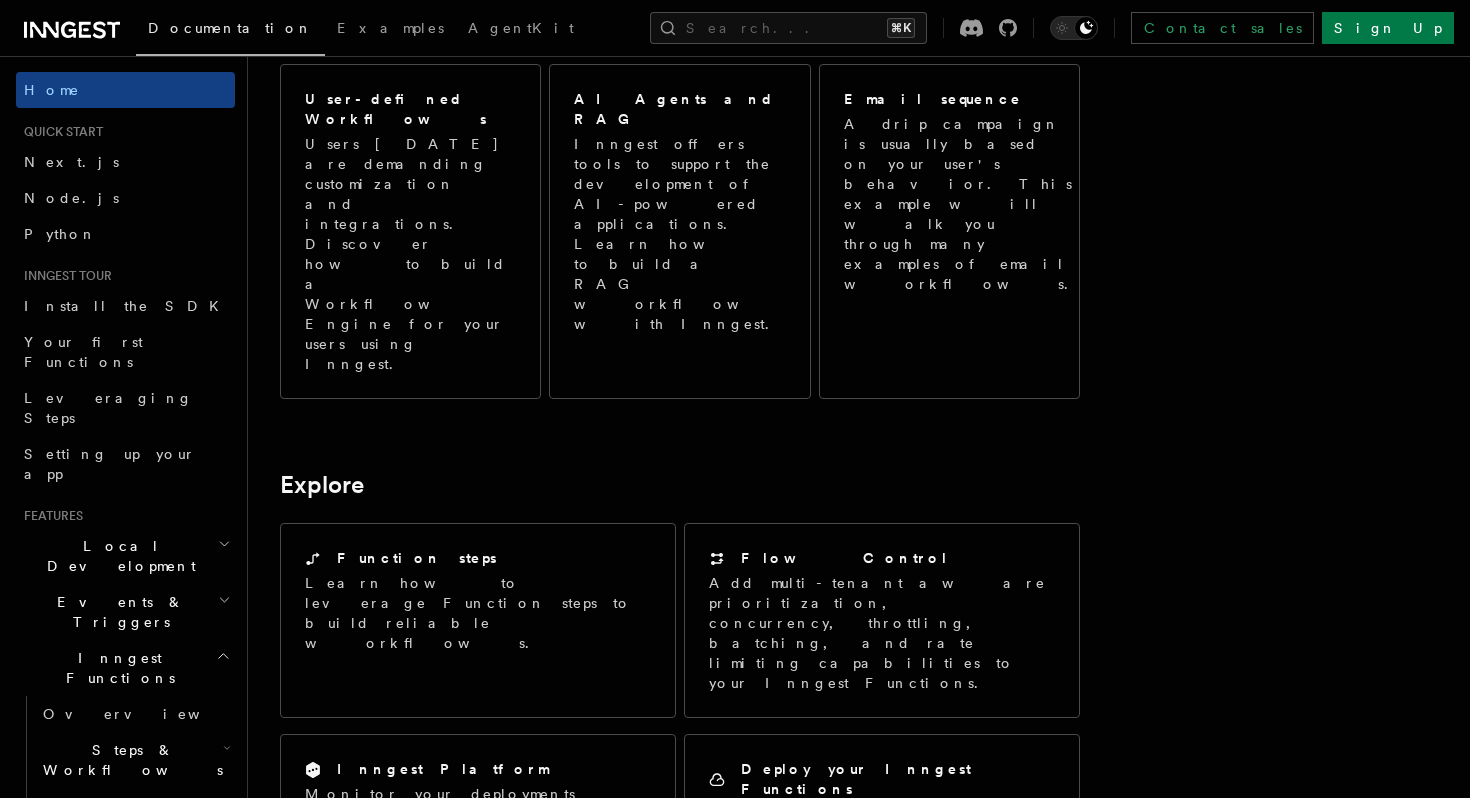 scroll, scrollTop: 1247, scrollLeft: 0, axis: vertical 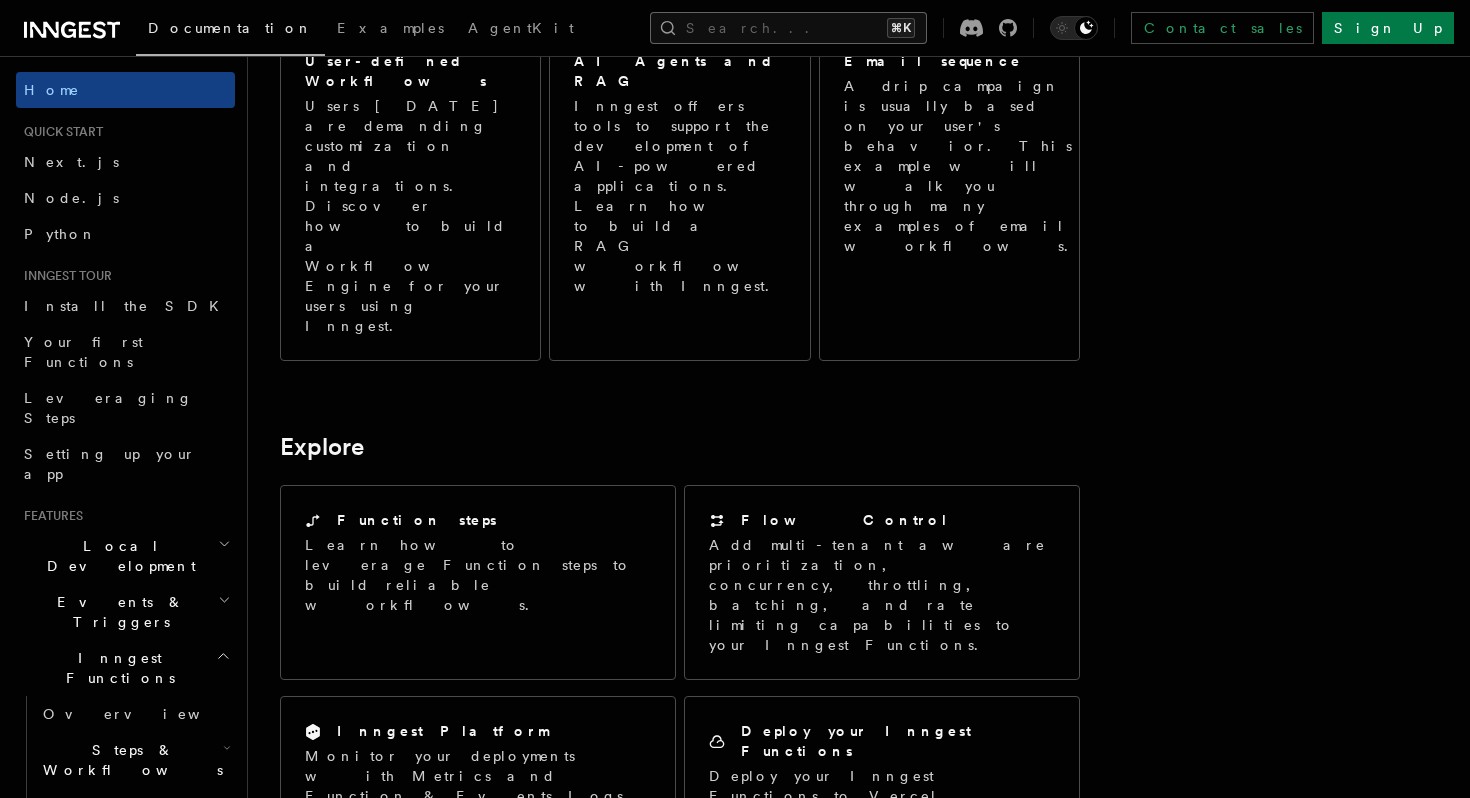 click on "Search... ⌘K" at bounding box center [788, 28] 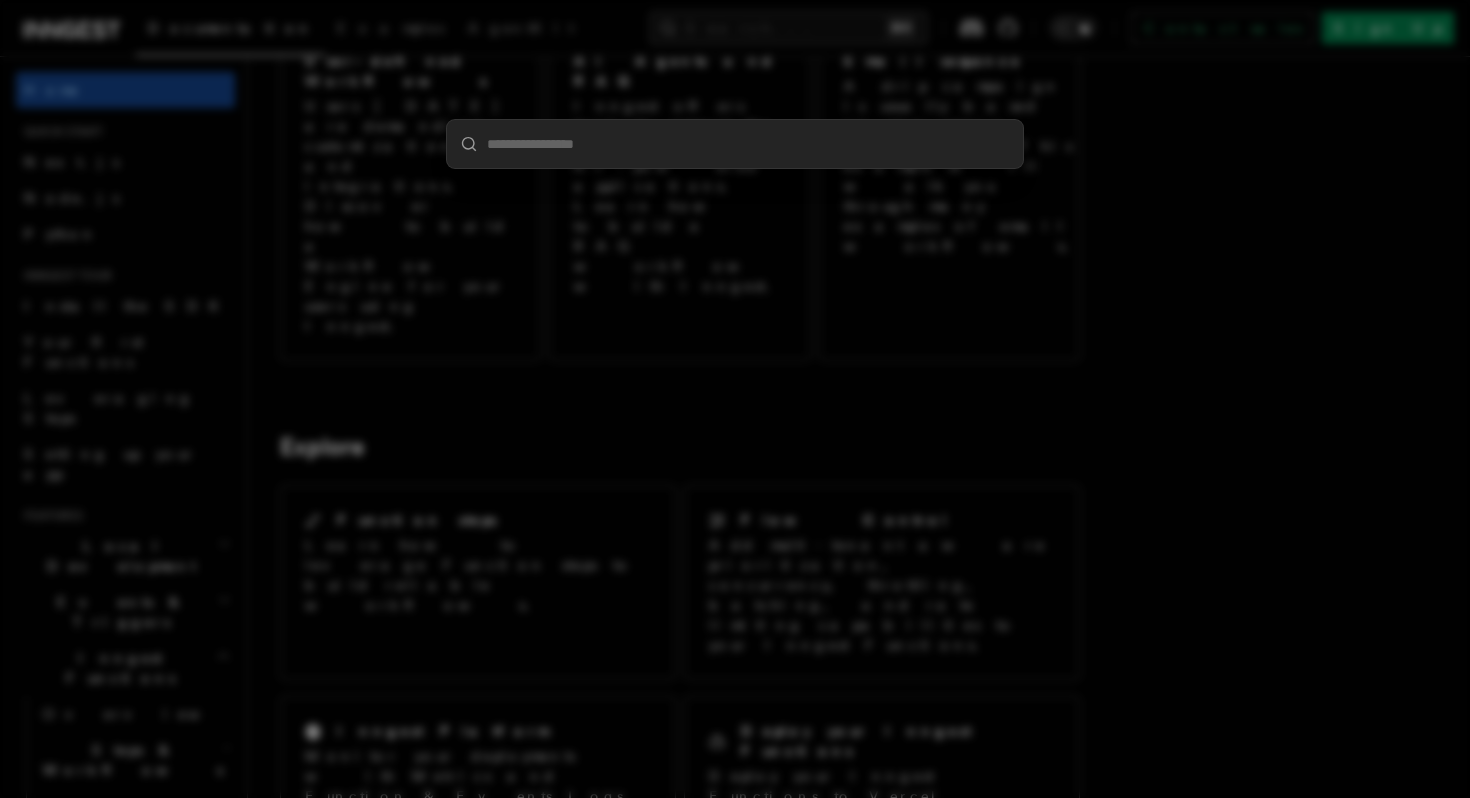 type on "*" 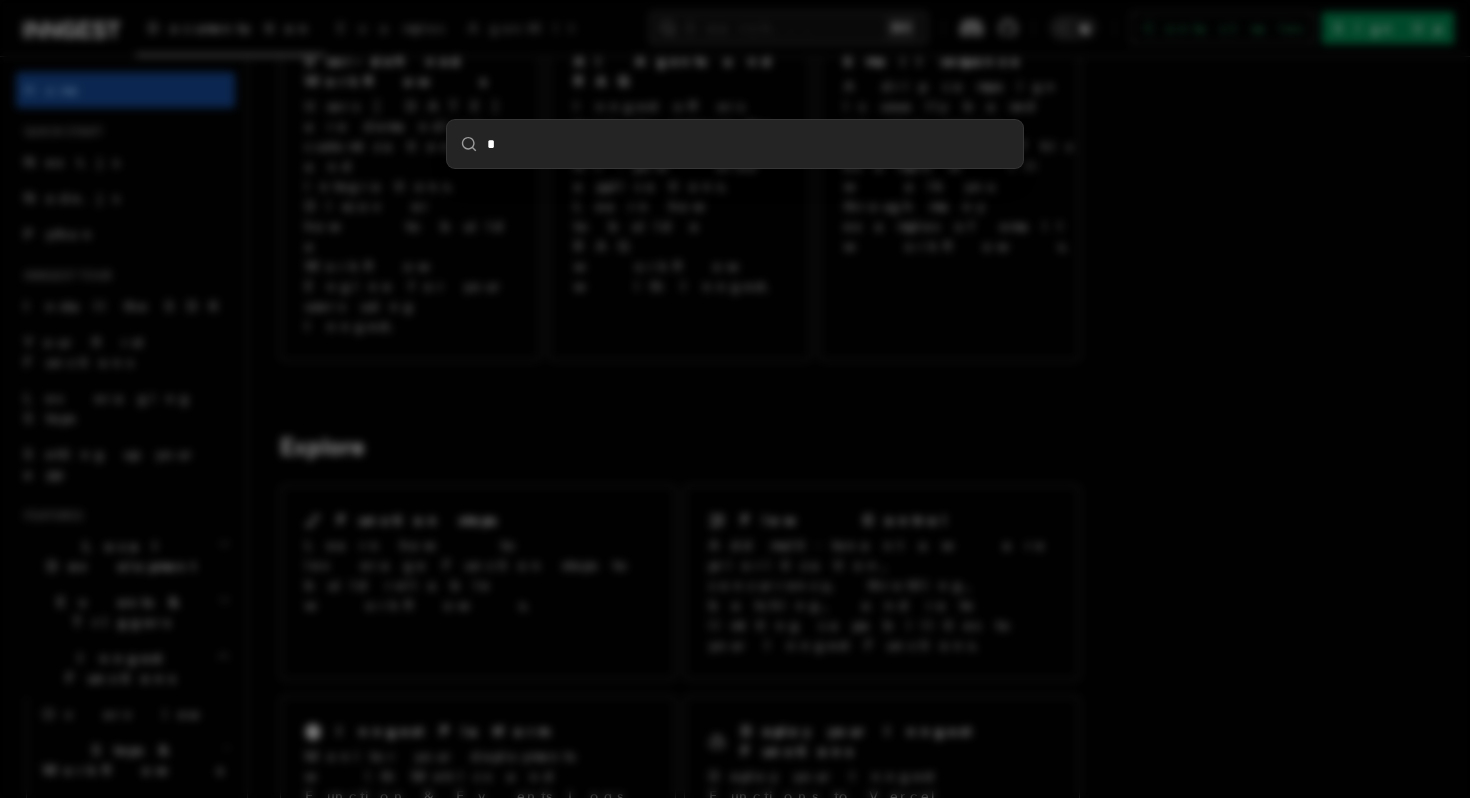 type 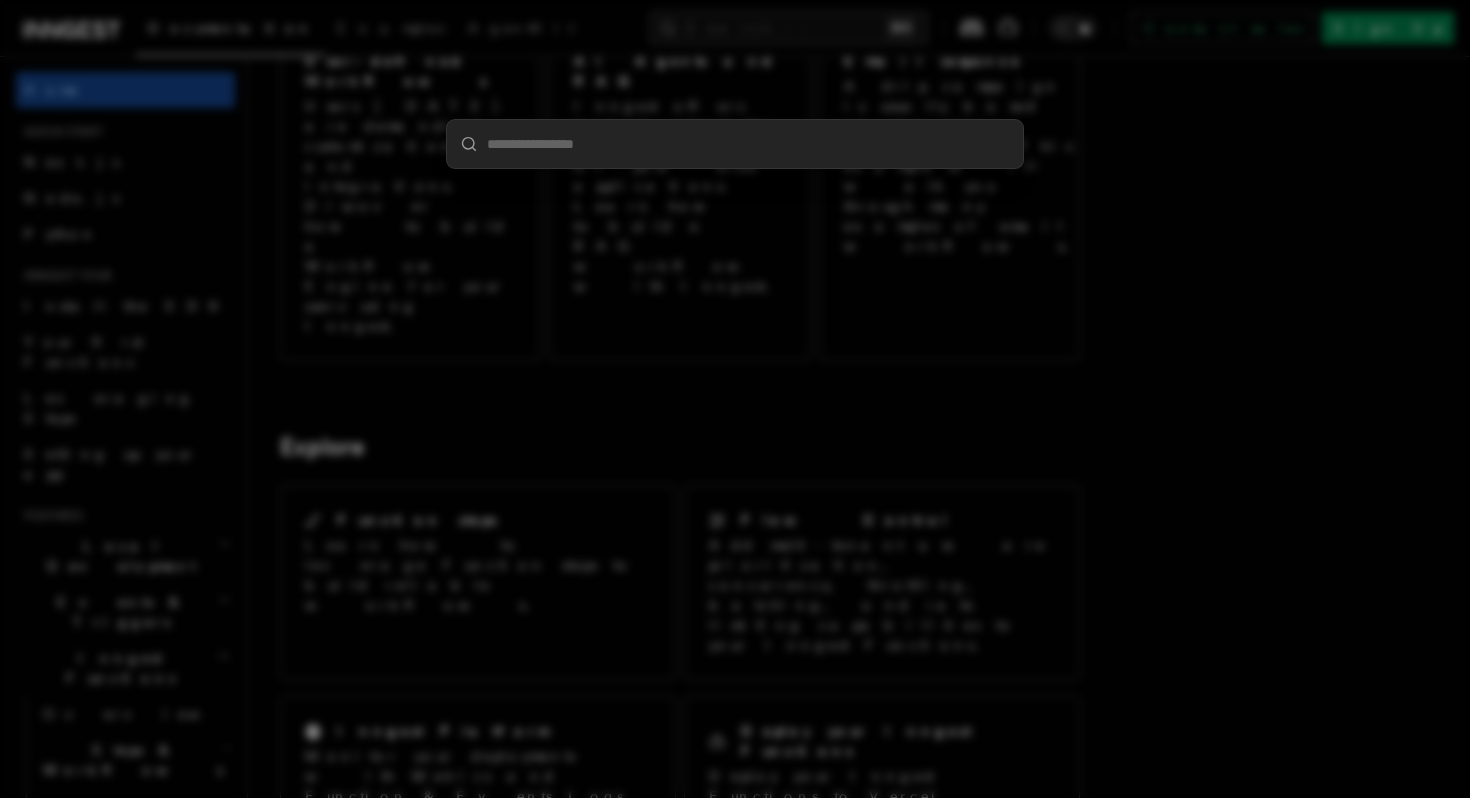 type 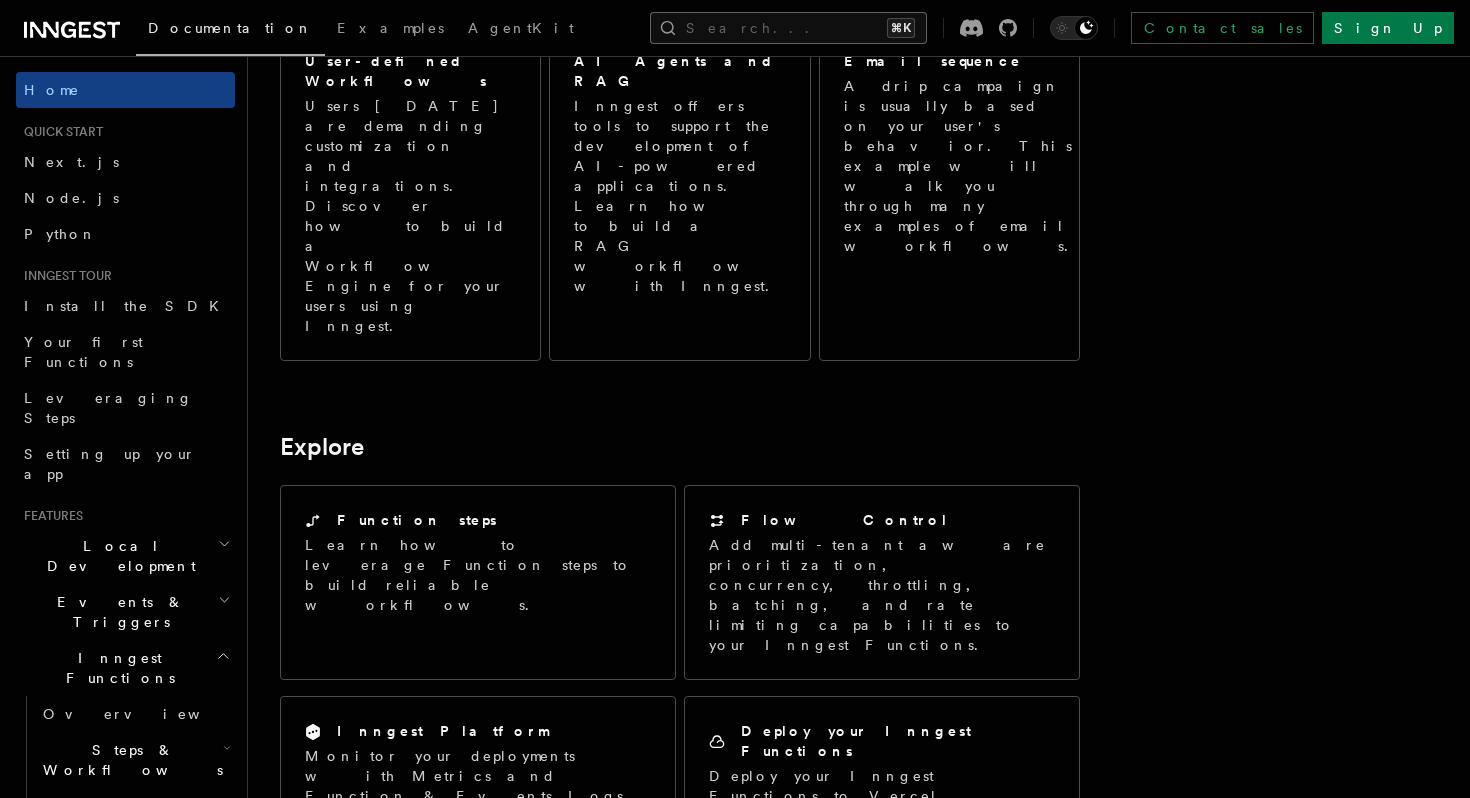 click on "Search... ⌘K" at bounding box center (788, 28) 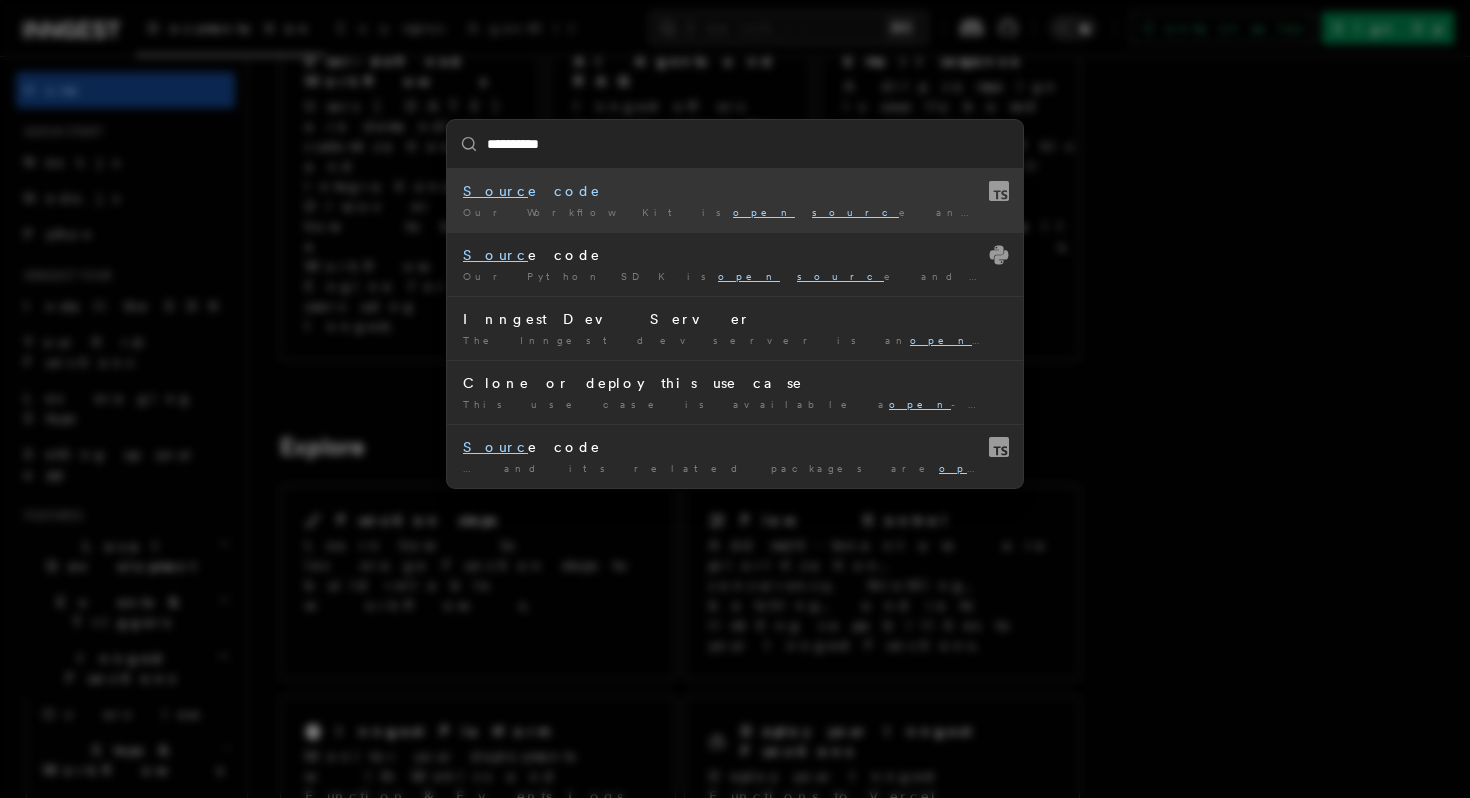 type on "**********" 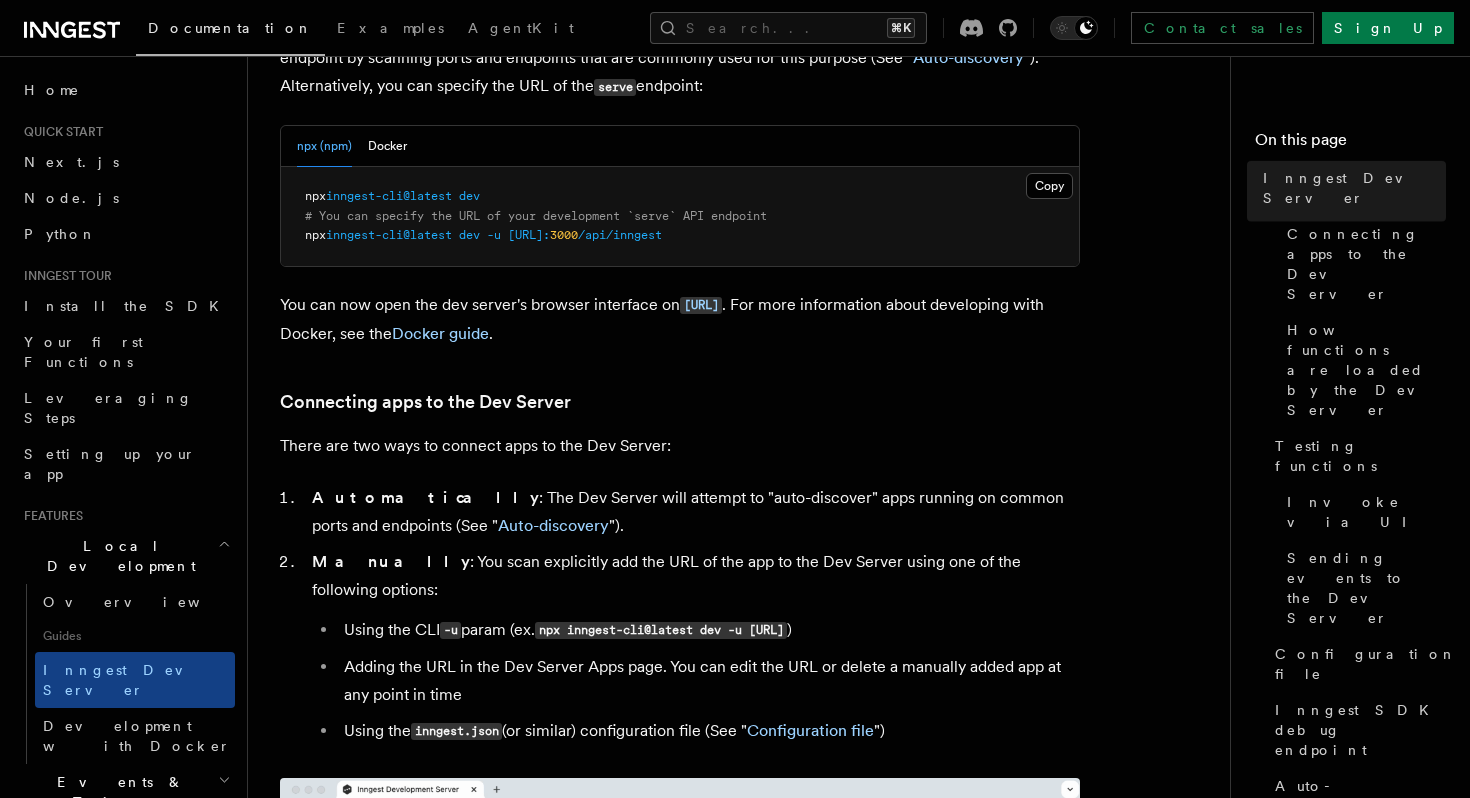 scroll, scrollTop: 0, scrollLeft: 0, axis: both 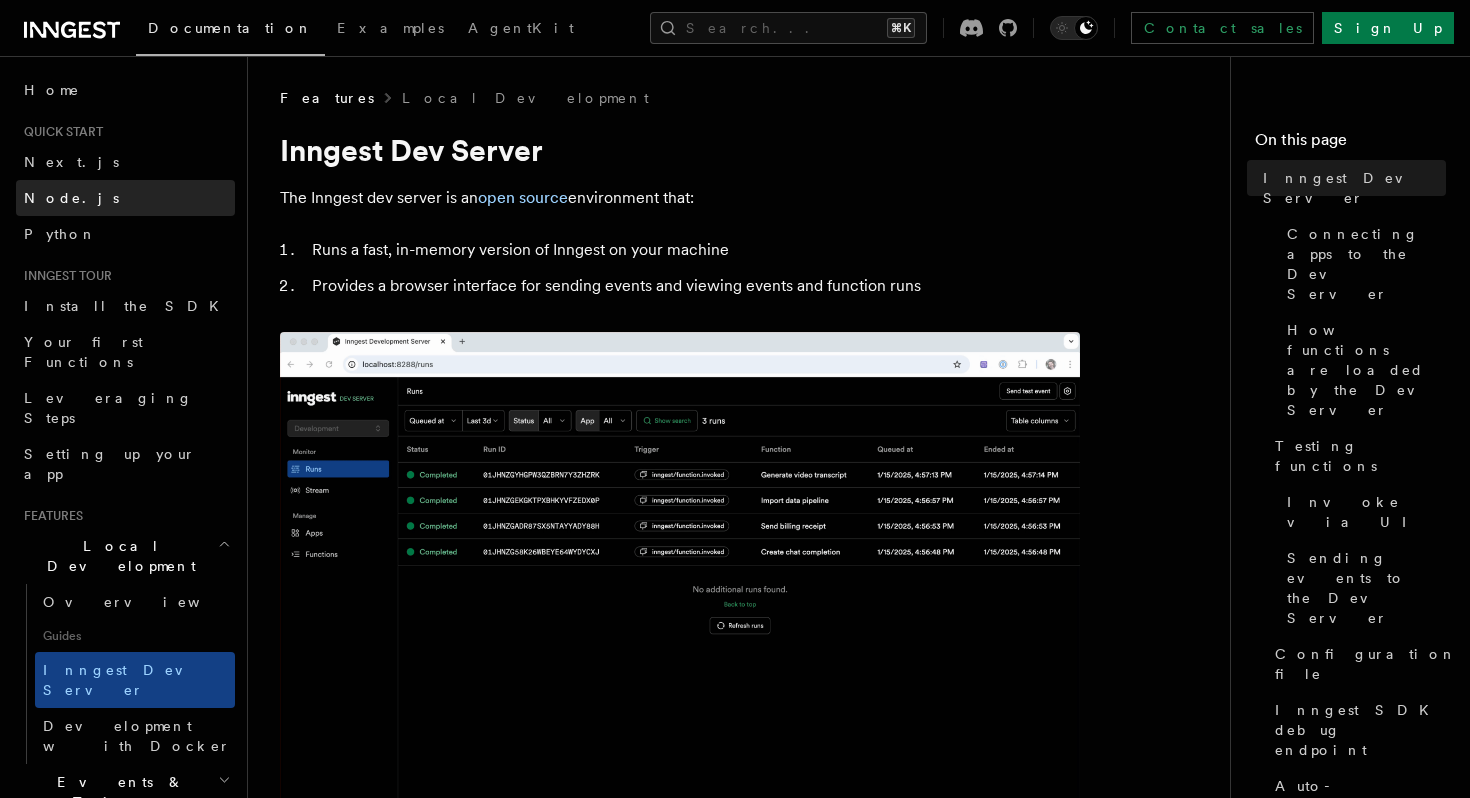 click on "Node.js" at bounding box center (125, 198) 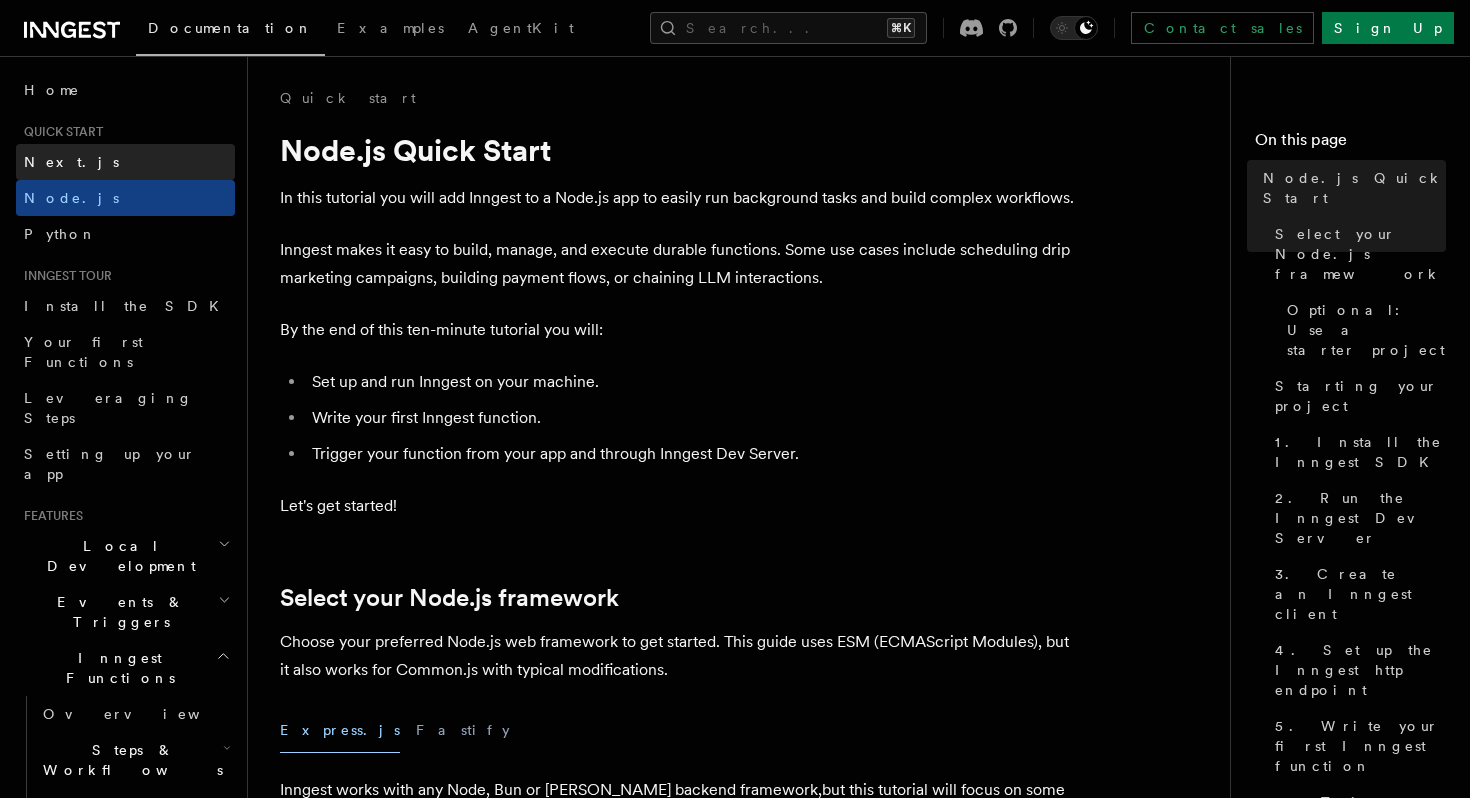 click on "Next.js" at bounding box center (125, 162) 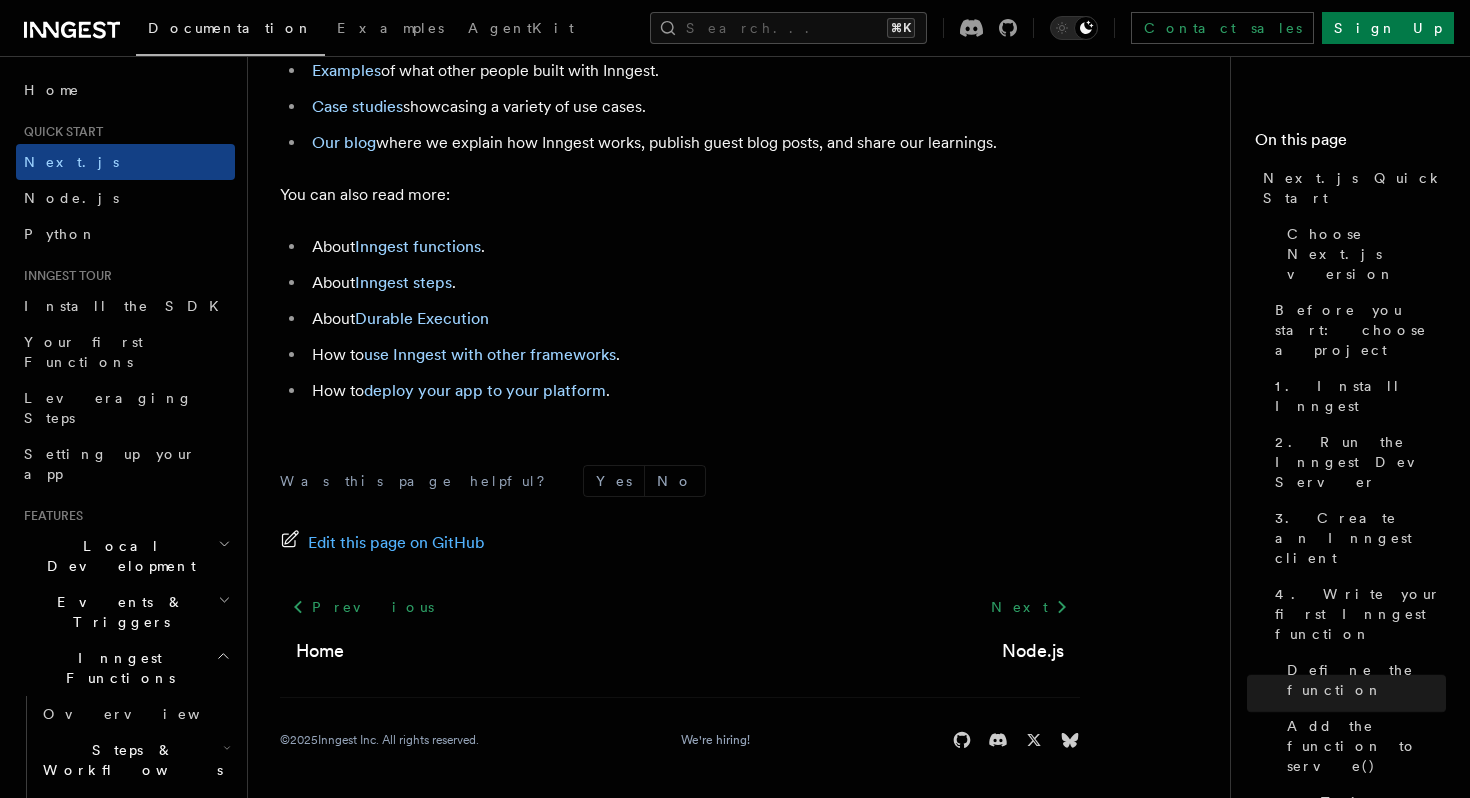 scroll, scrollTop: 12683, scrollLeft: 0, axis: vertical 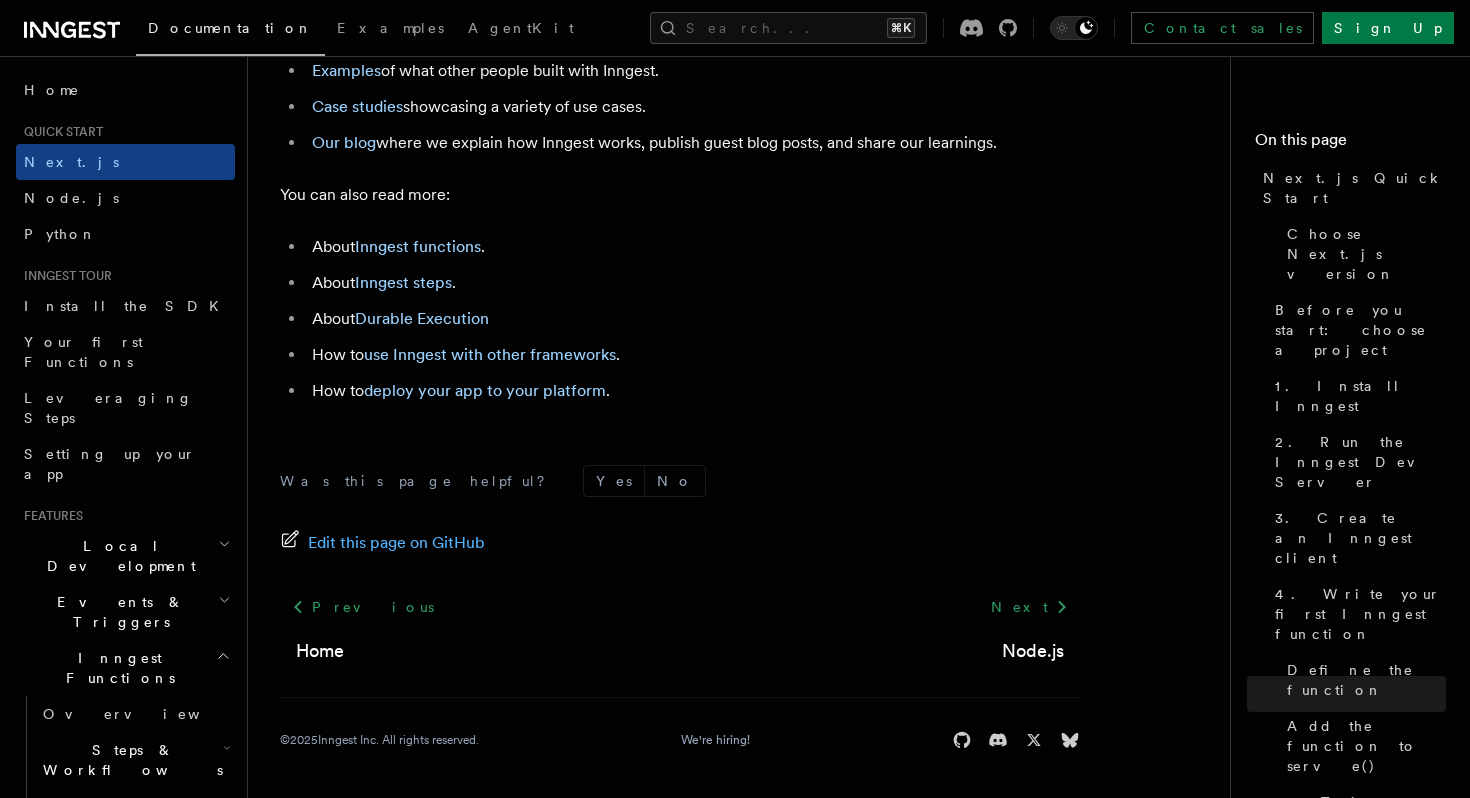 click on "About  Inngest steps ." at bounding box center (693, 283) 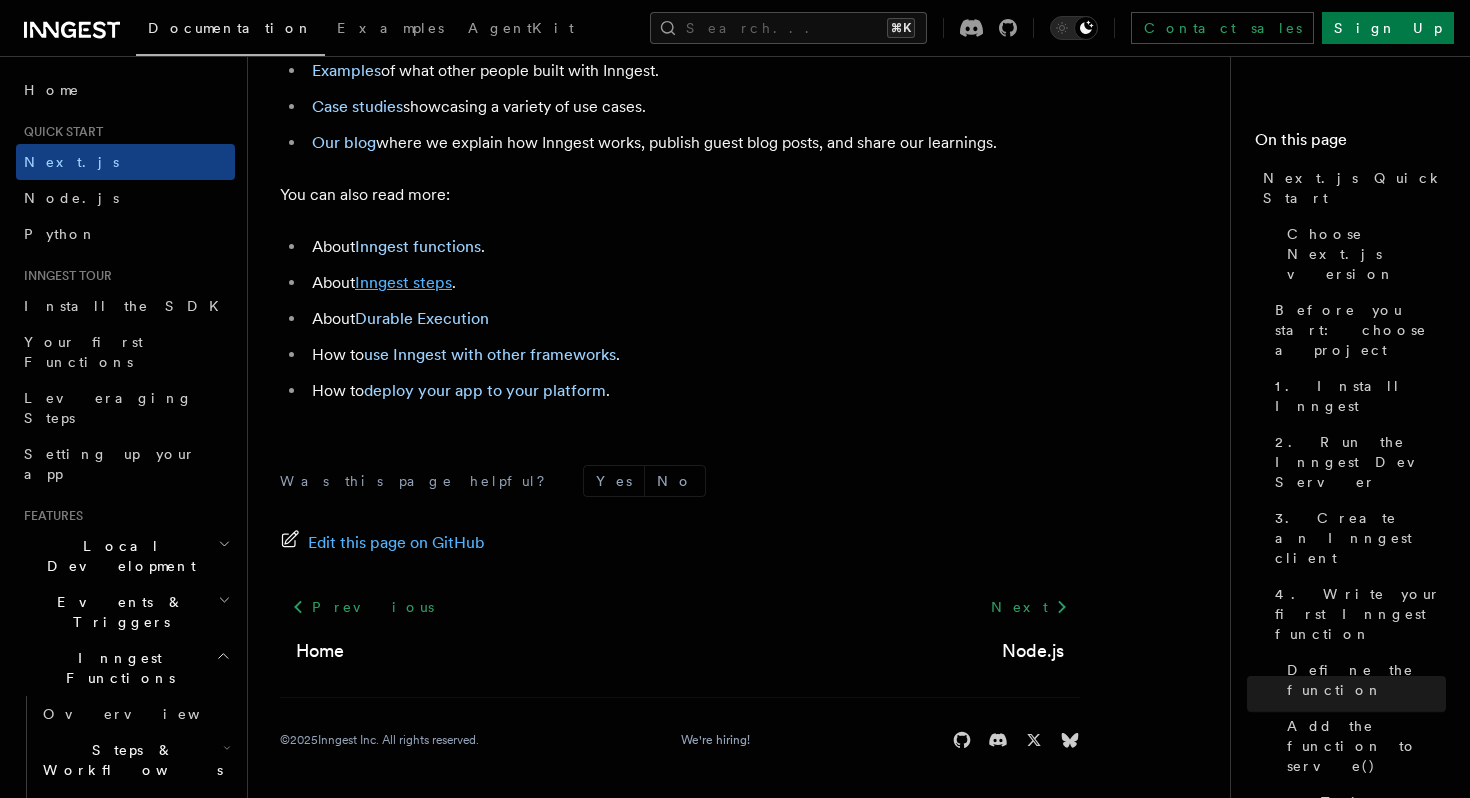 click on "Inngest steps" at bounding box center (403, 282) 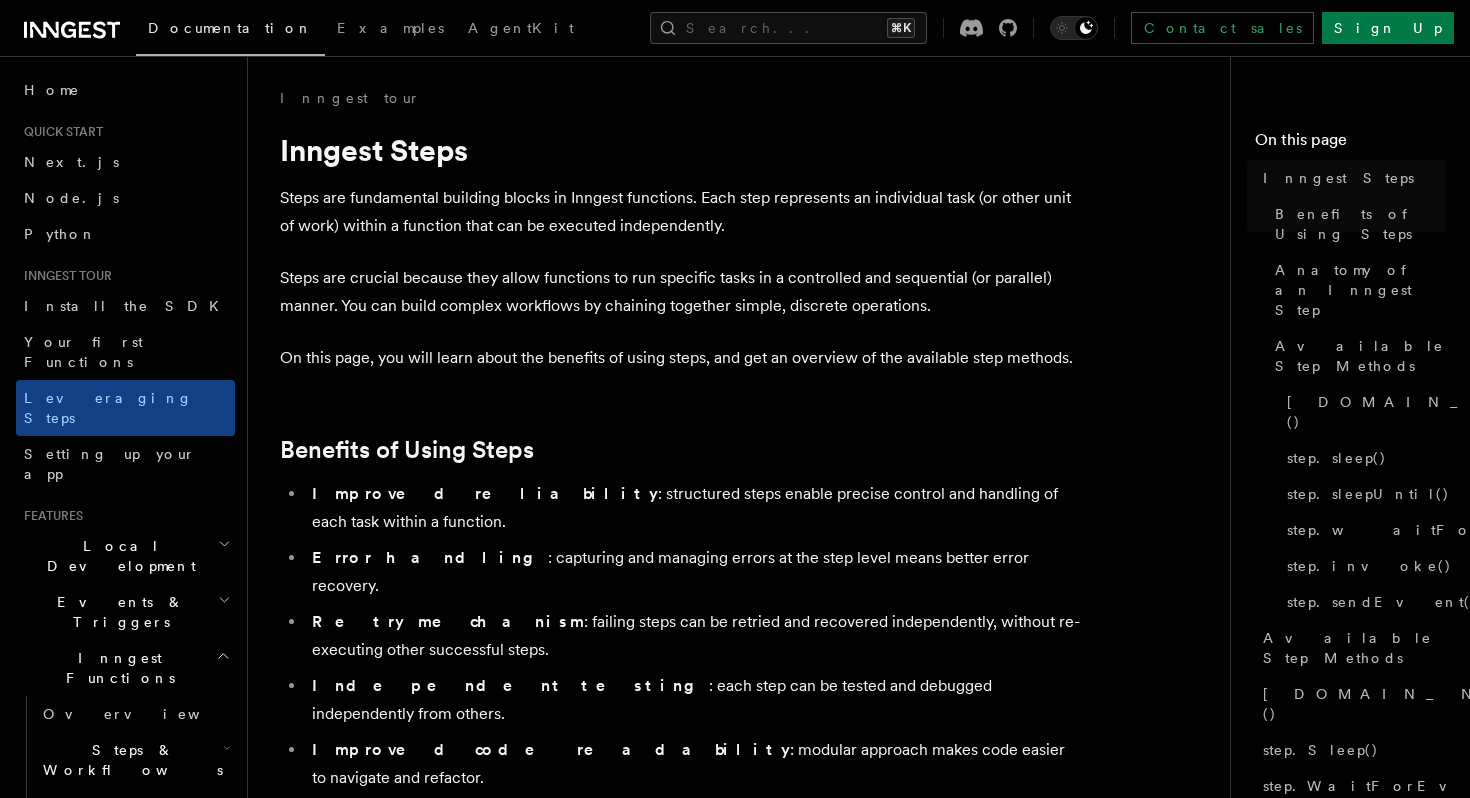 scroll, scrollTop: 0, scrollLeft: 0, axis: both 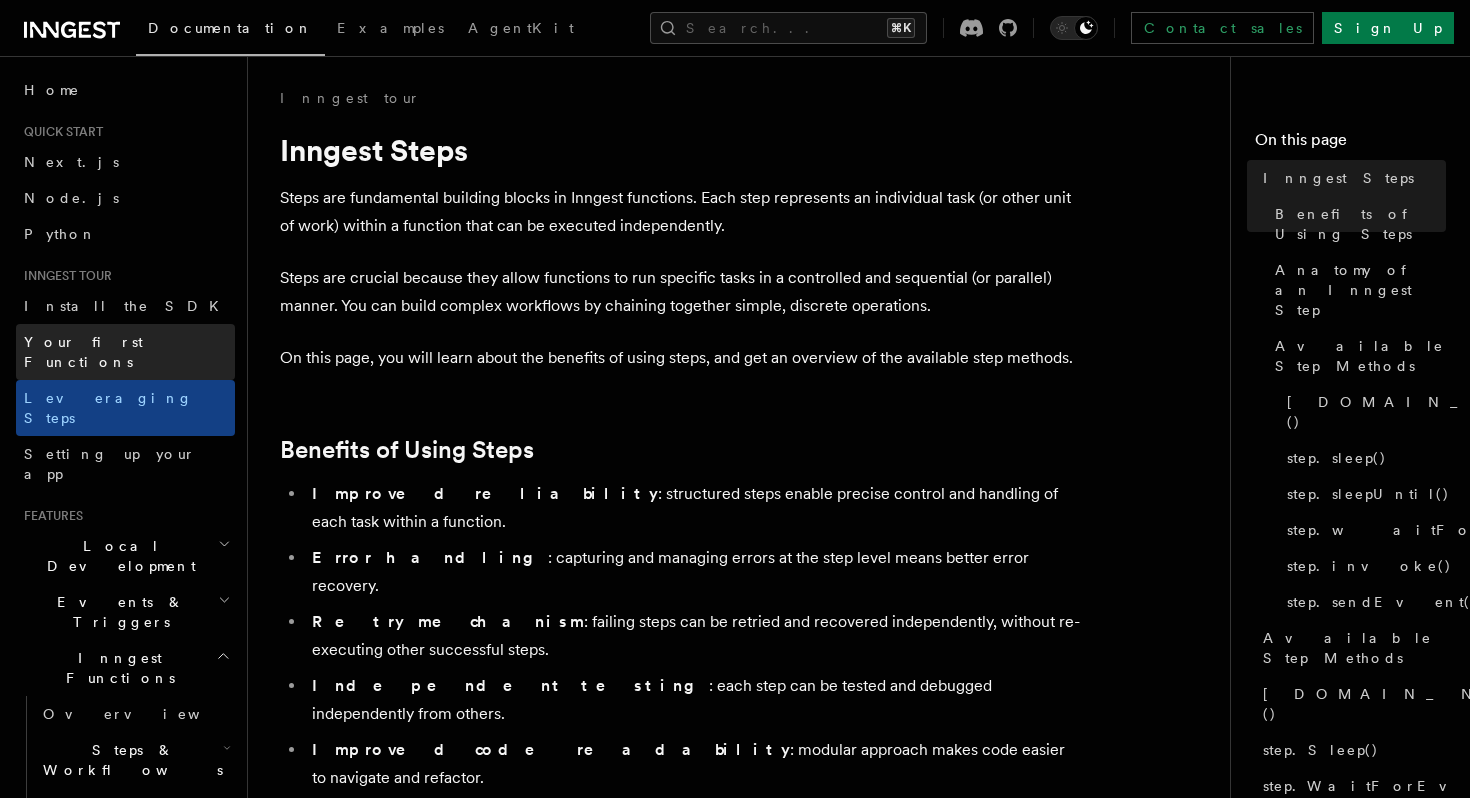 click on "Your first Functions" at bounding box center (83, 352) 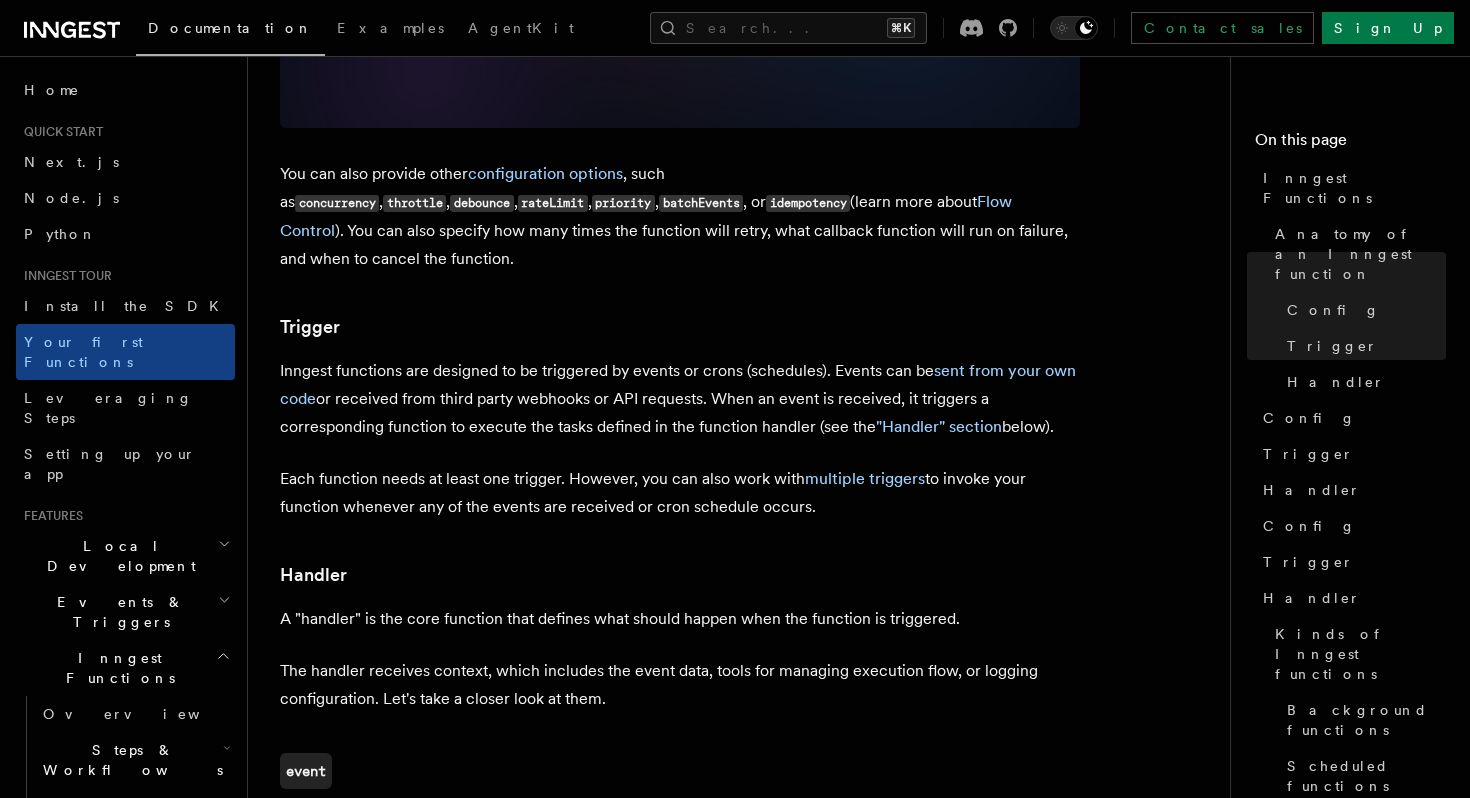 scroll, scrollTop: 1841, scrollLeft: 0, axis: vertical 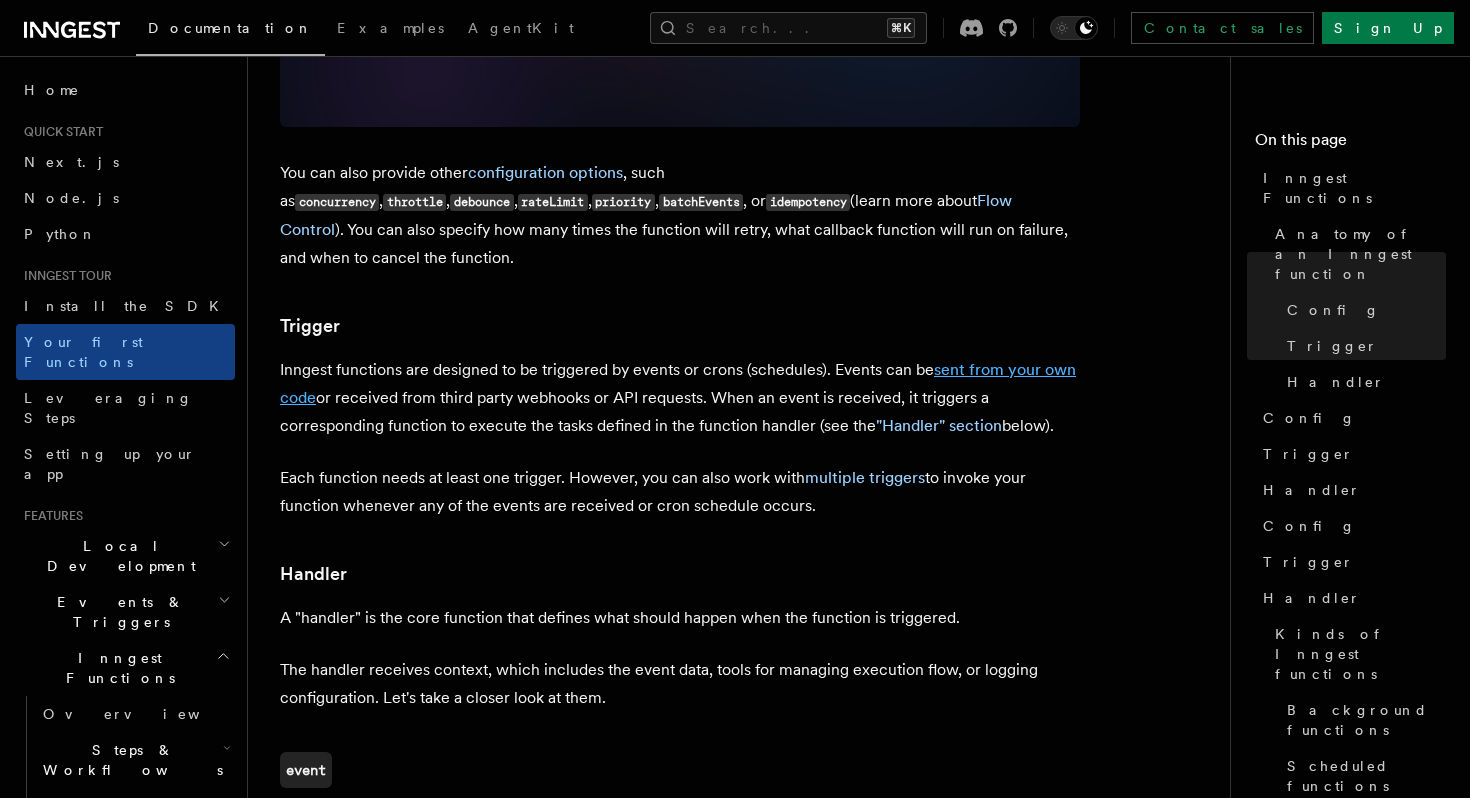 click on "sent from your own code" at bounding box center (678, 383) 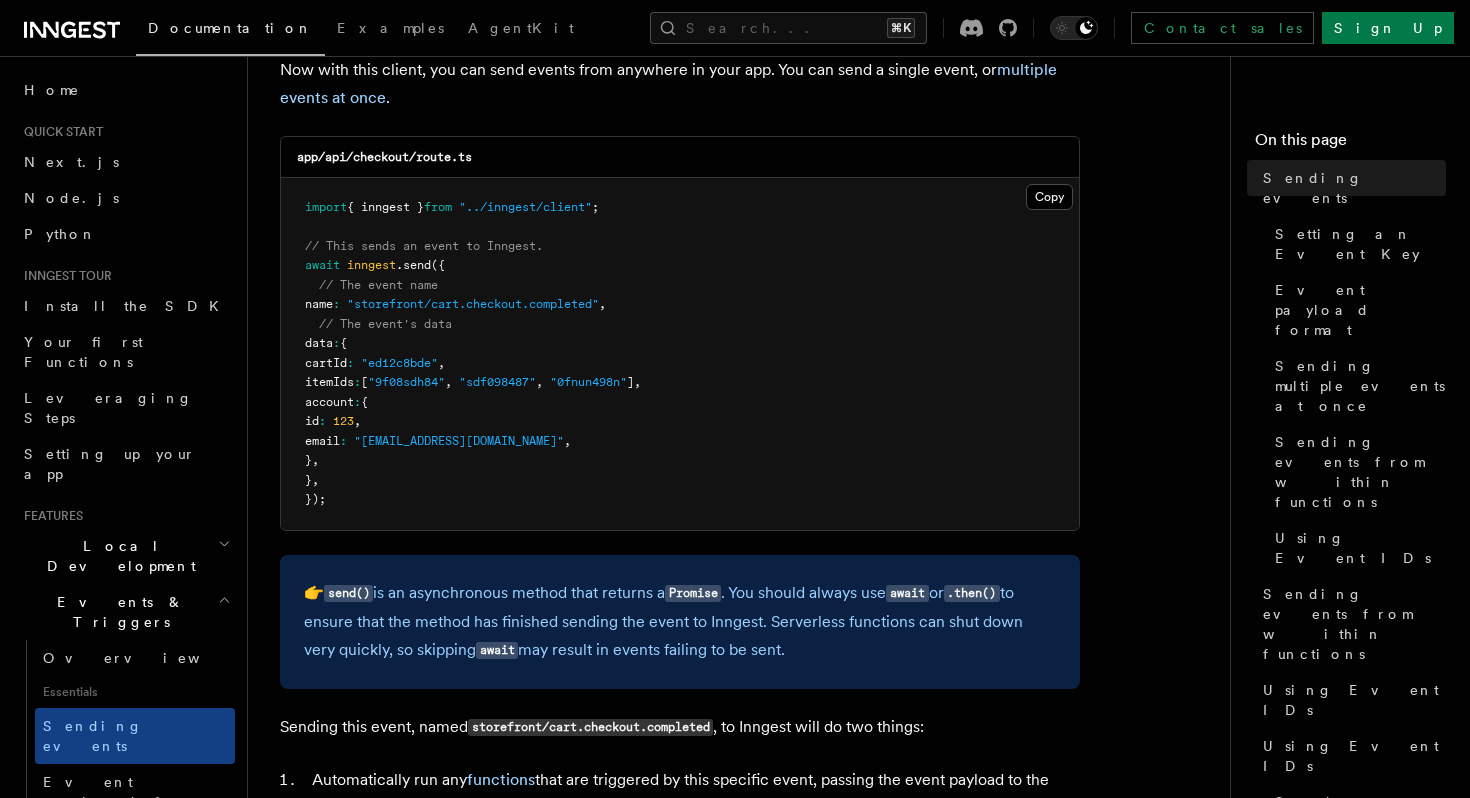 scroll, scrollTop: 521, scrollLeft: 0, axis: vertical 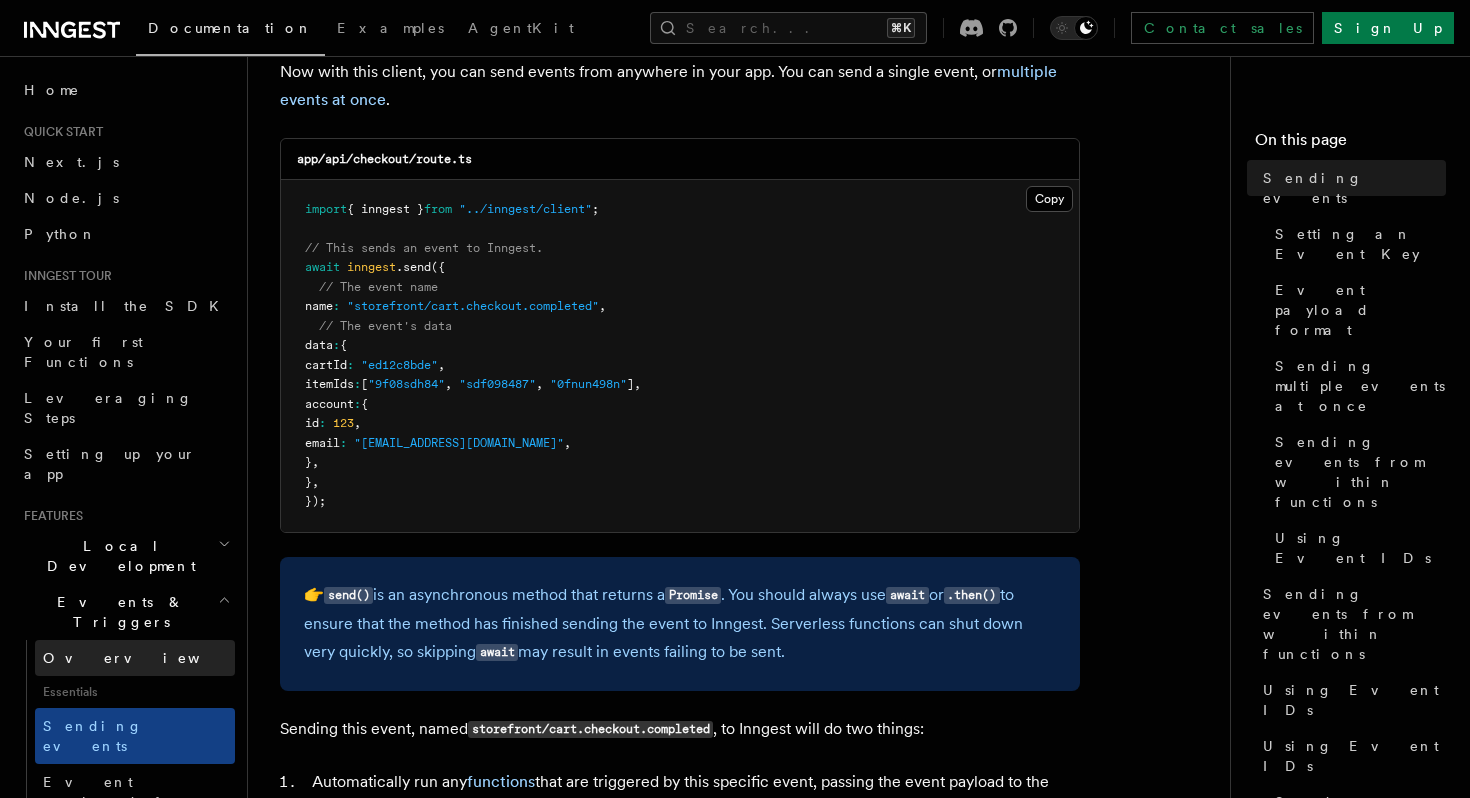 click on "Overview" at bounding box center (146, 658) 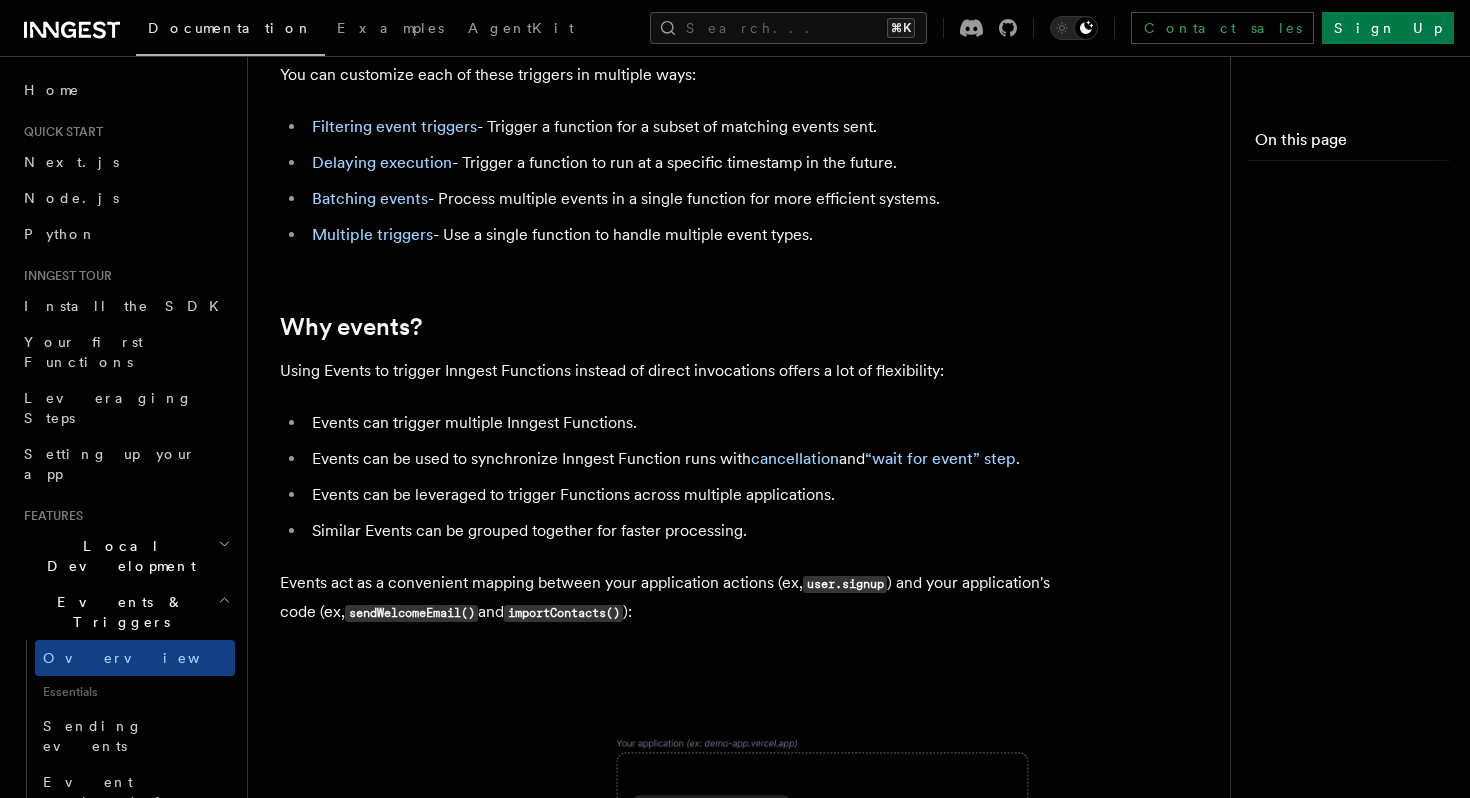 scroll, scrollTop: 0, scrollLeft: 0, axis: both 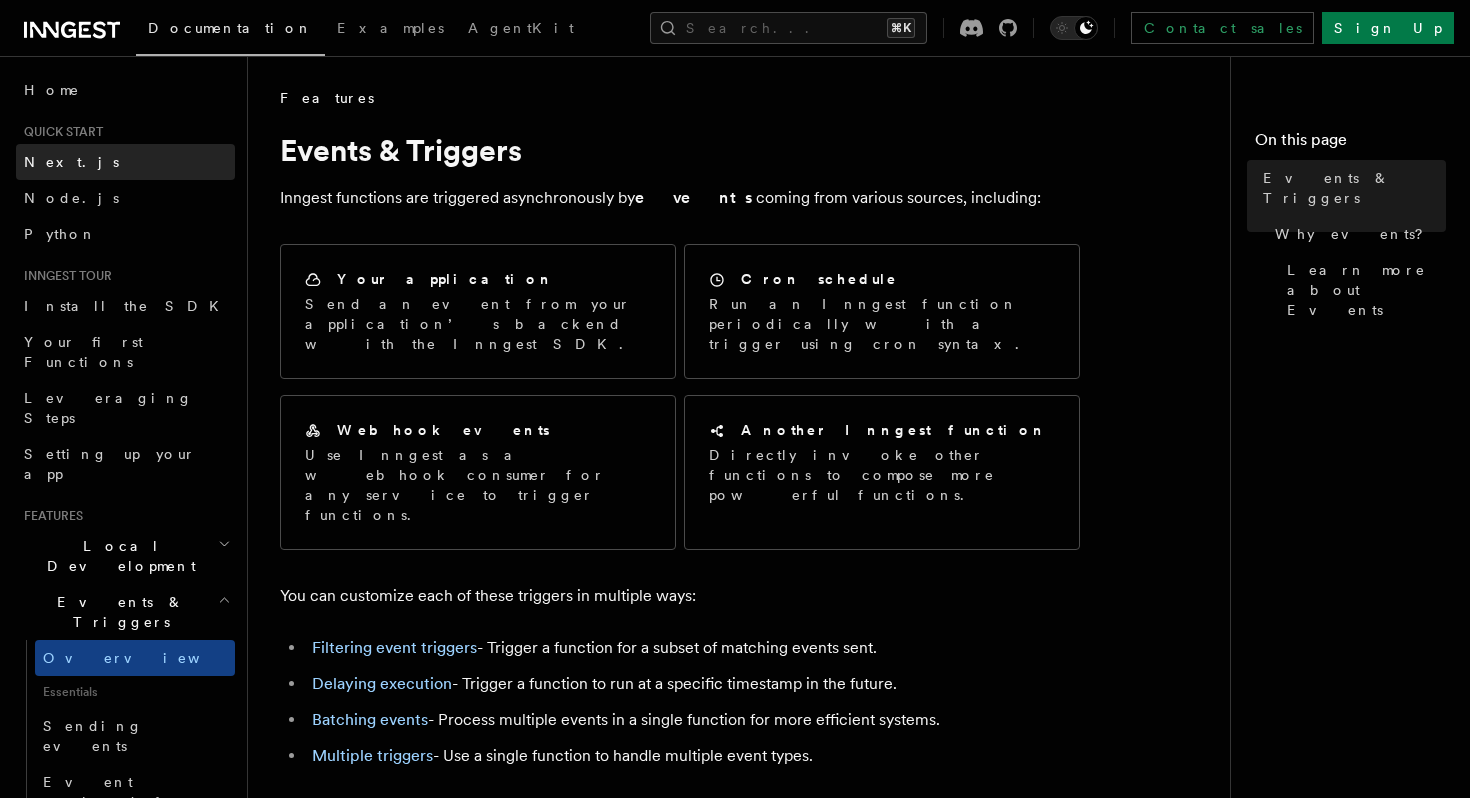 click on "Next.js" at bounding box center [125, 162] 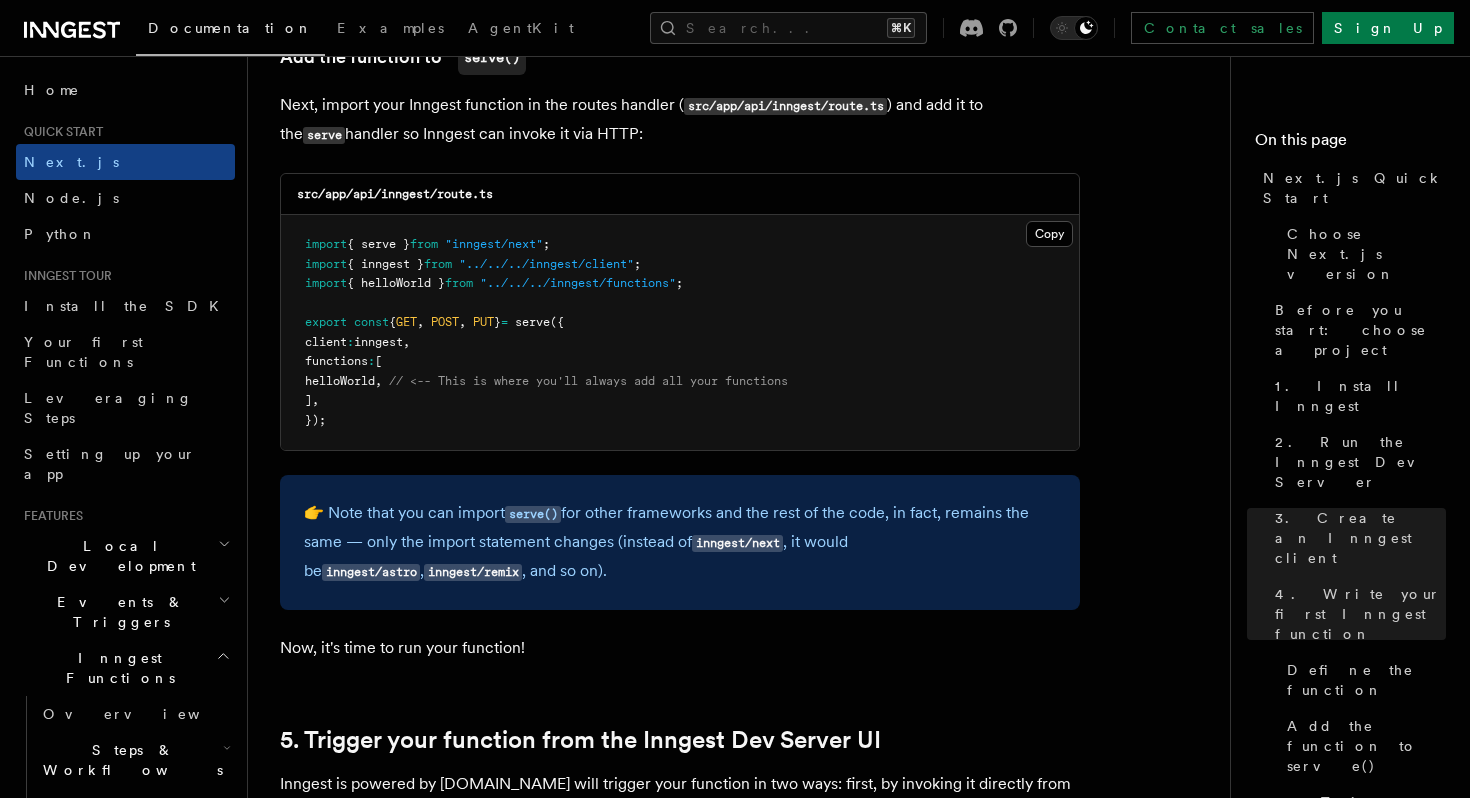 scroll, scrollTop: 3985, scrollLeft: 0, axis: vertical 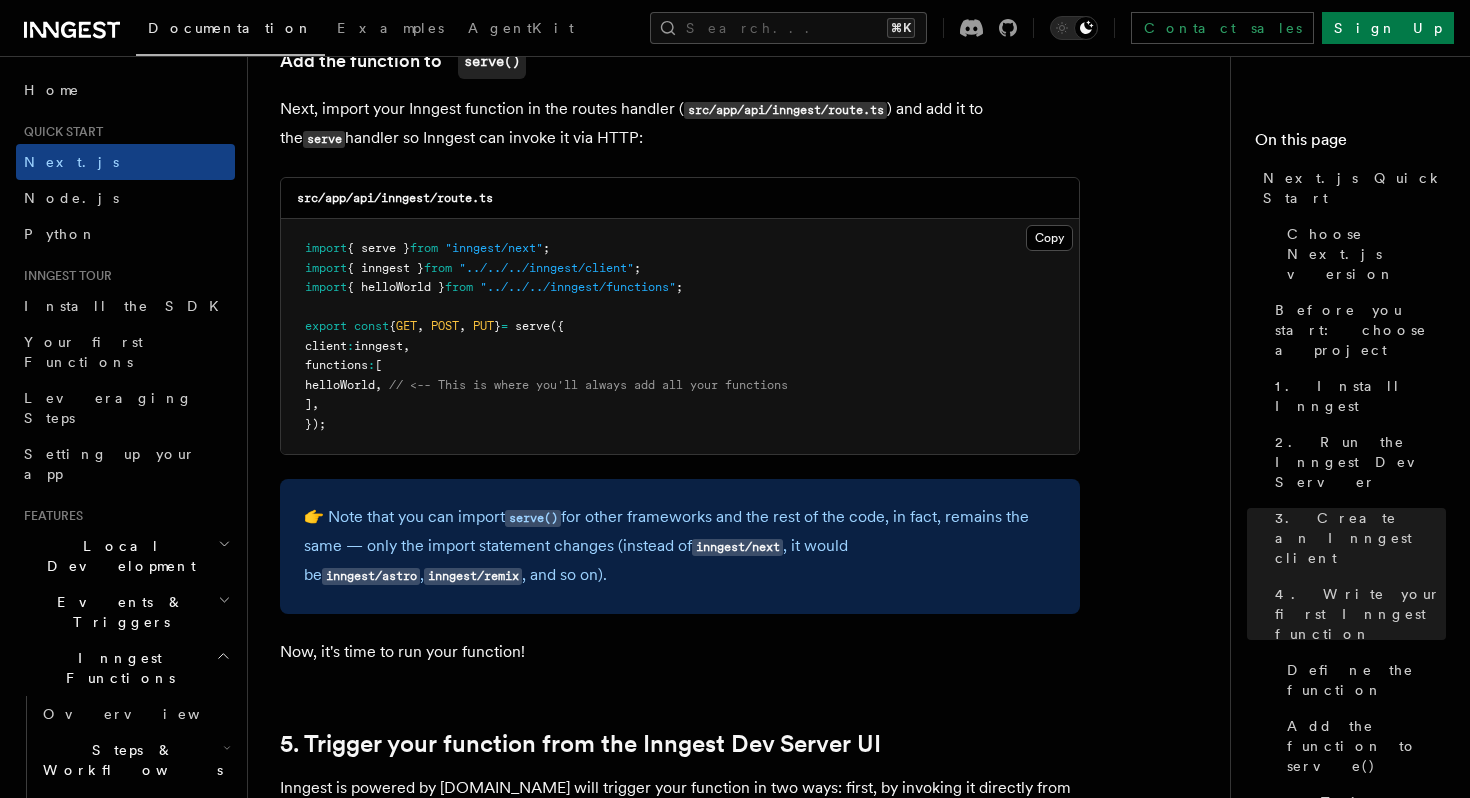 click on "helloWorld" at bounding box center [340, 385] 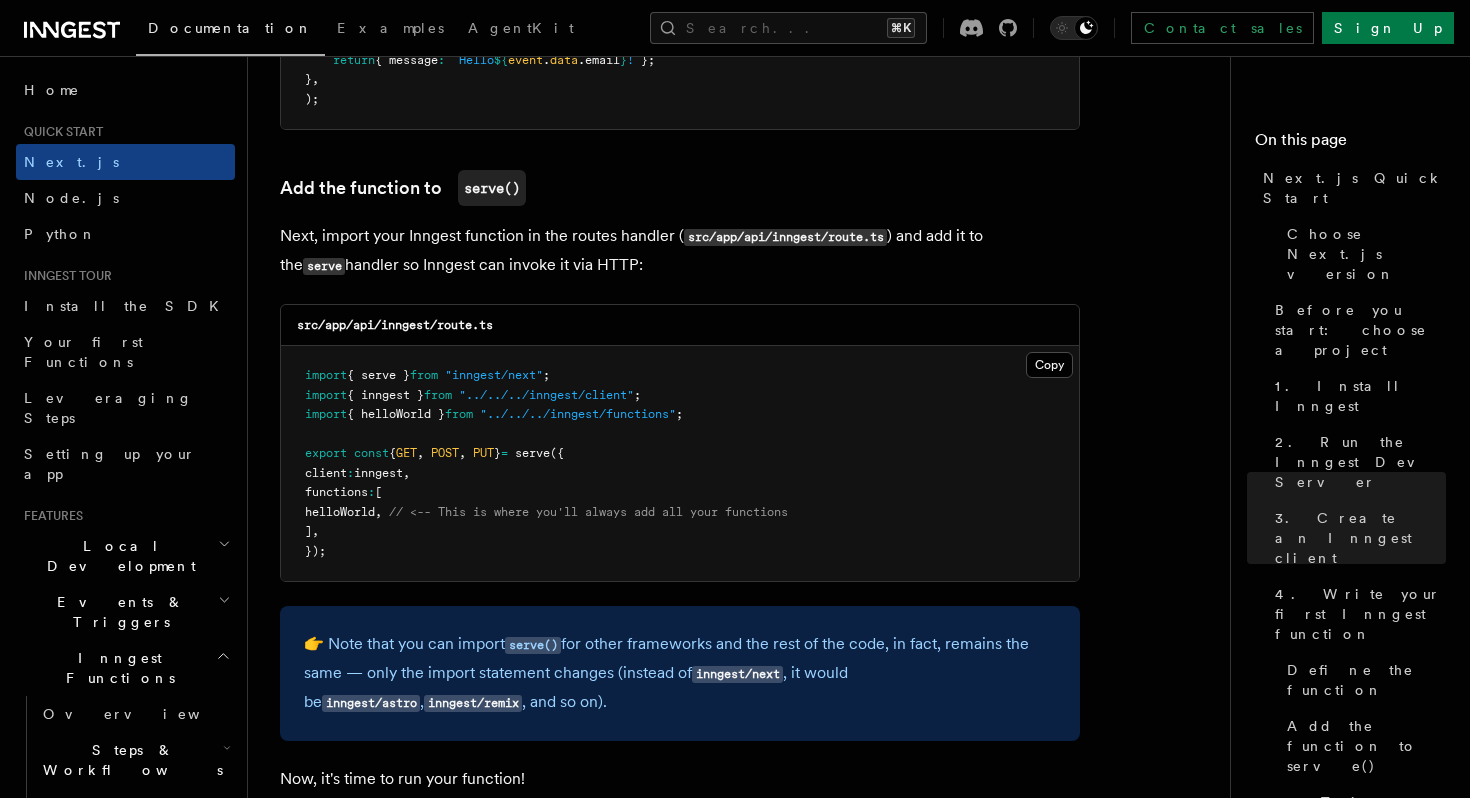 scroll, scrollTop: 3865, scrollLeft: 0, axis: vertical 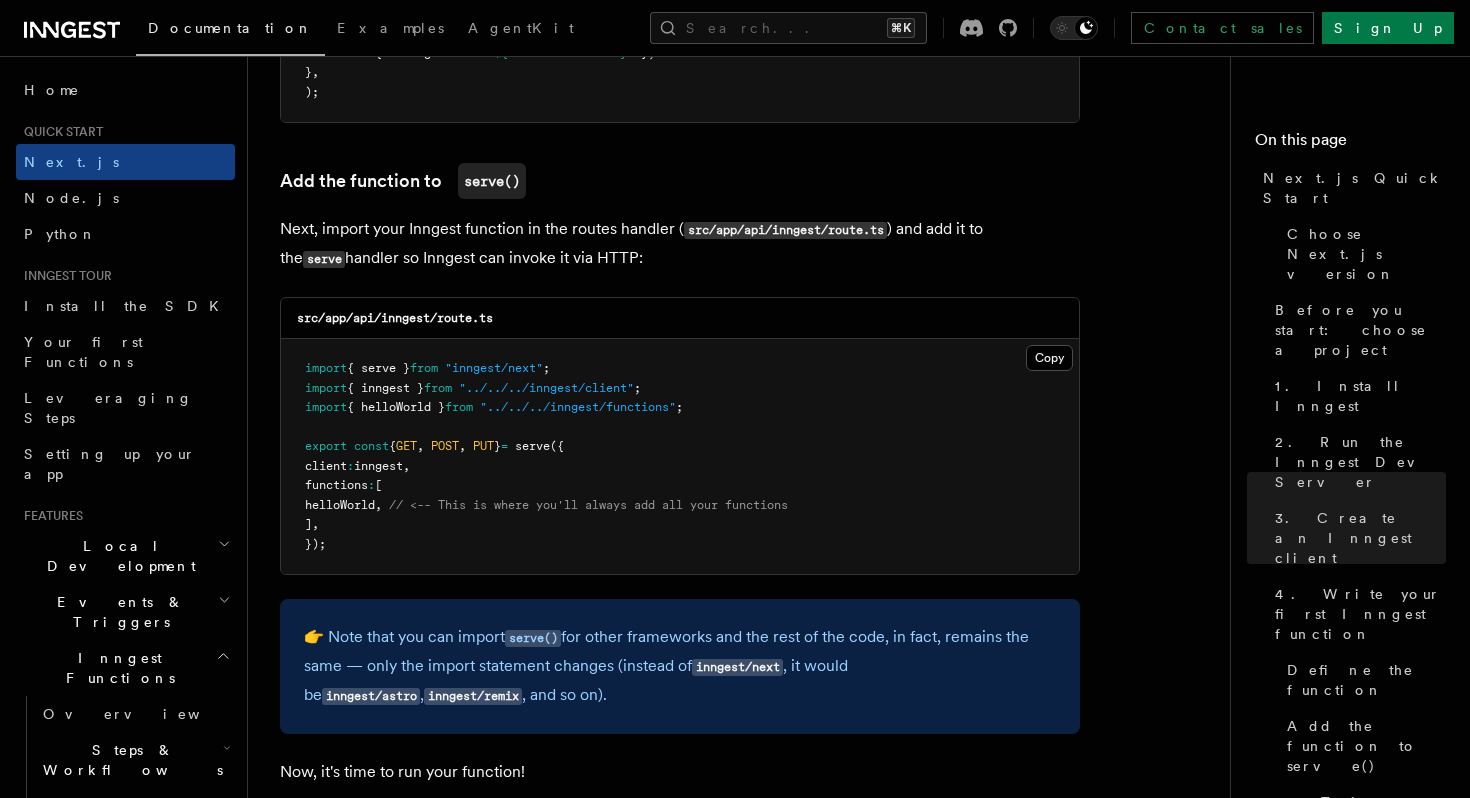 click on "import  { serve }  from   "inngest/next" ;
import  { inngest }  from   "../../../inngest/client" ;
import  { helloWorld }  from   "../../../inngest/functions" ;
export   const  {  GET ,   POST ,   PUT  }  =   serve ({
client :  inngest ,
functions :  [
helloWorld ,   // <-- This is where you'll always add all your functions
] ,
});" at bounding box center (680, 456) 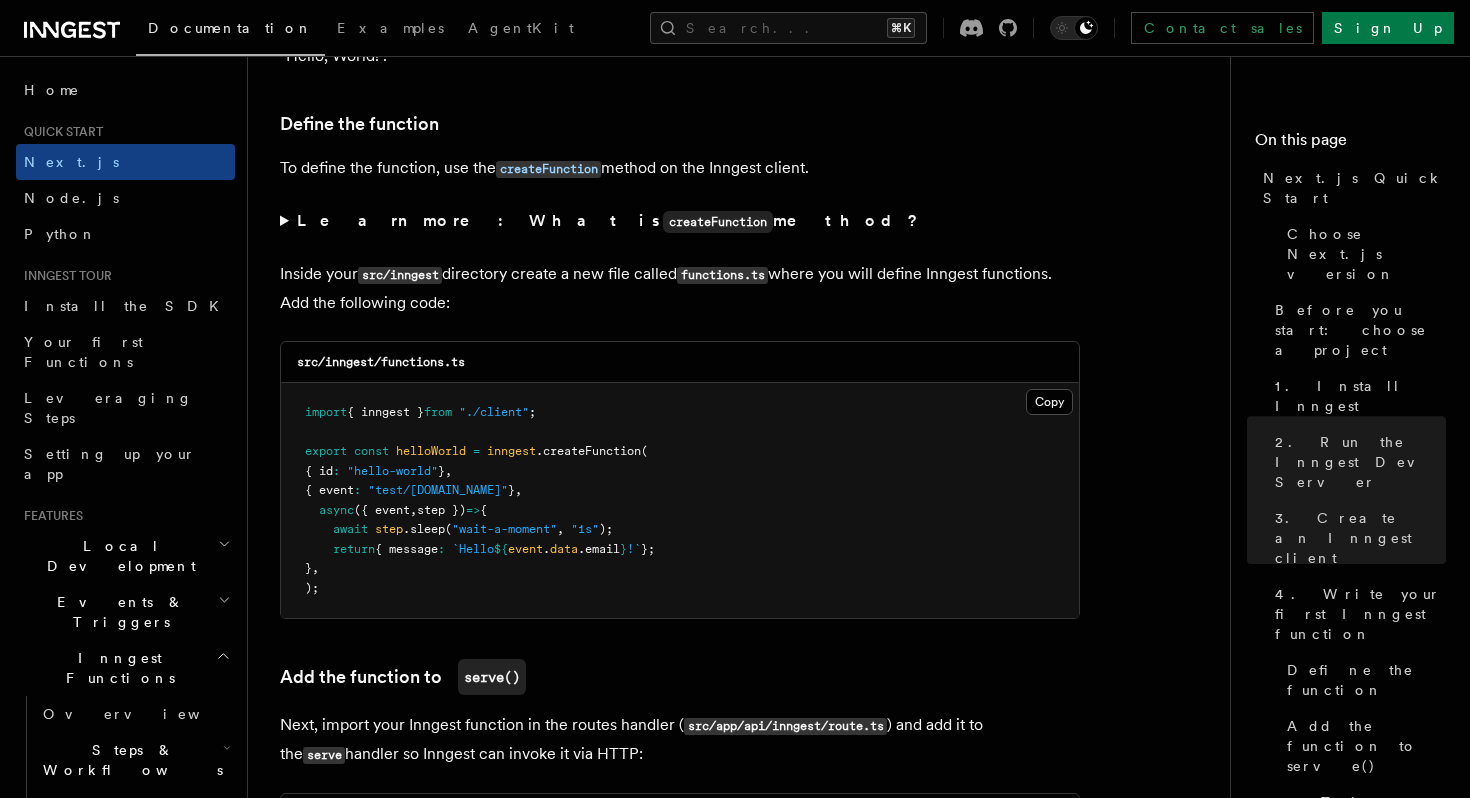 scroll, scrollTop: 3375, scrollLeft: 0, axis: vertical 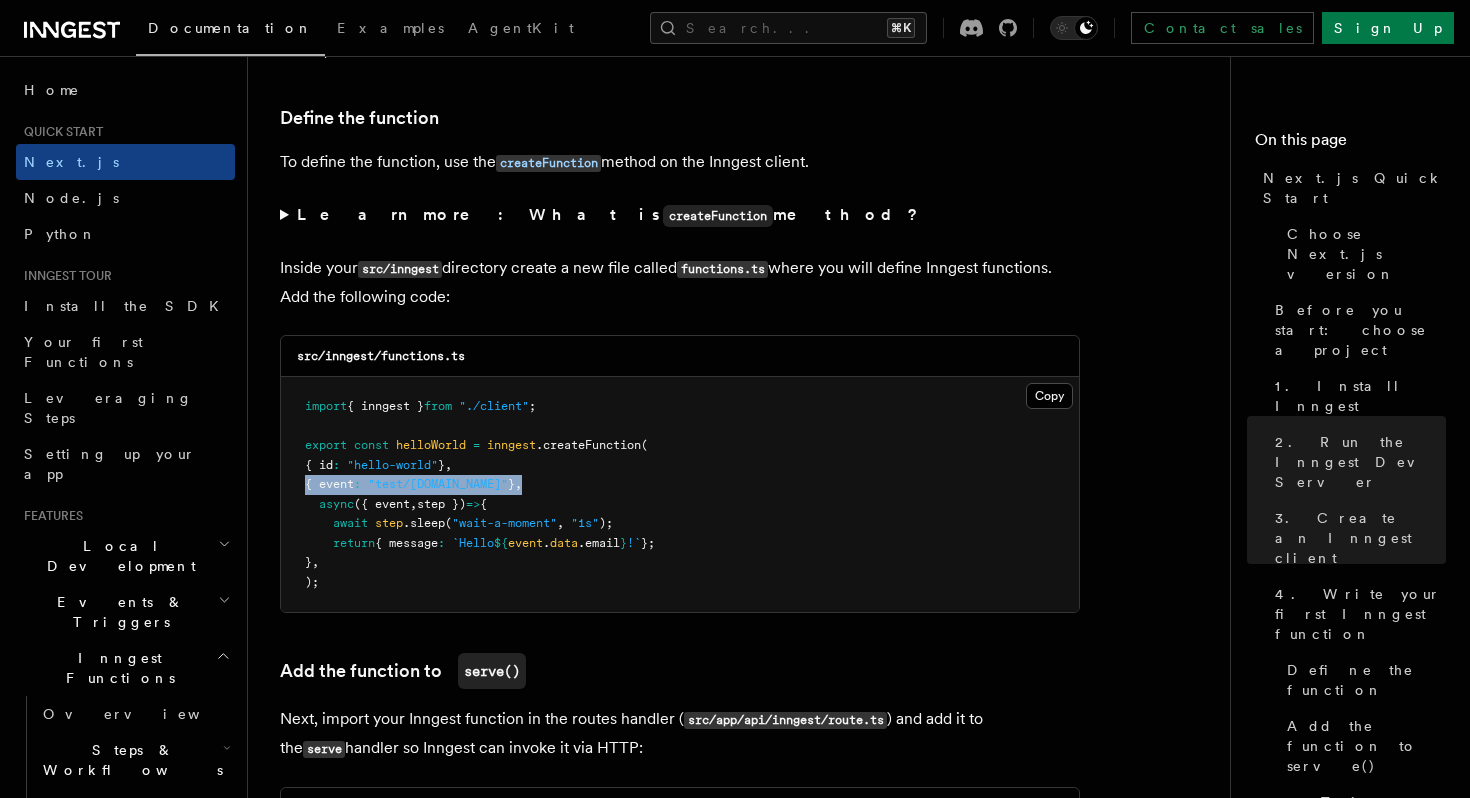 drag, startPoint x: 301, startPoint y: 494, endPoint x: 596, endPoint y: 492, distance: 295.00677 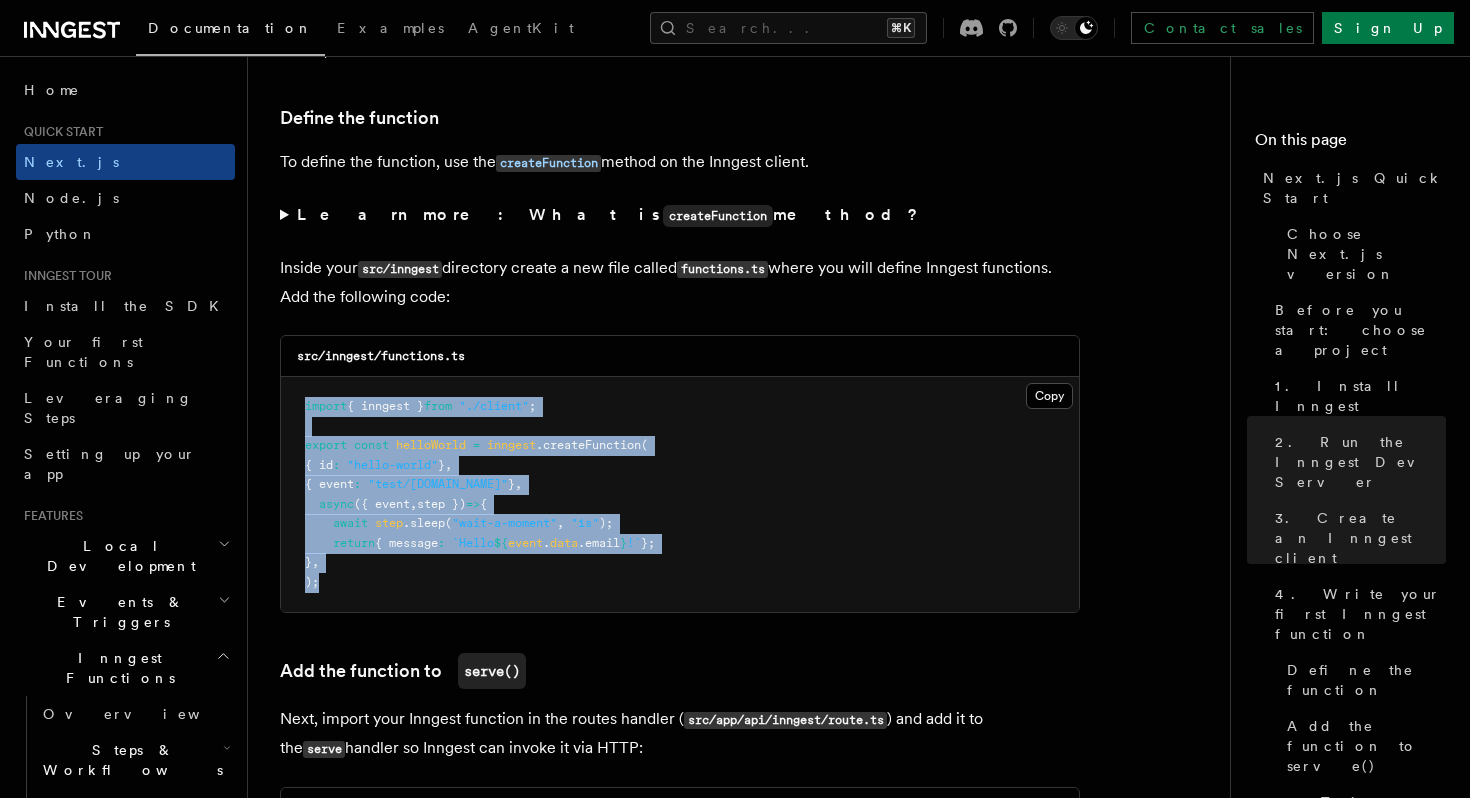 drag, startPoint x: 324, startPoint y: 591, endPoint x: 306, endPoint y: 395, distance: 196.8248 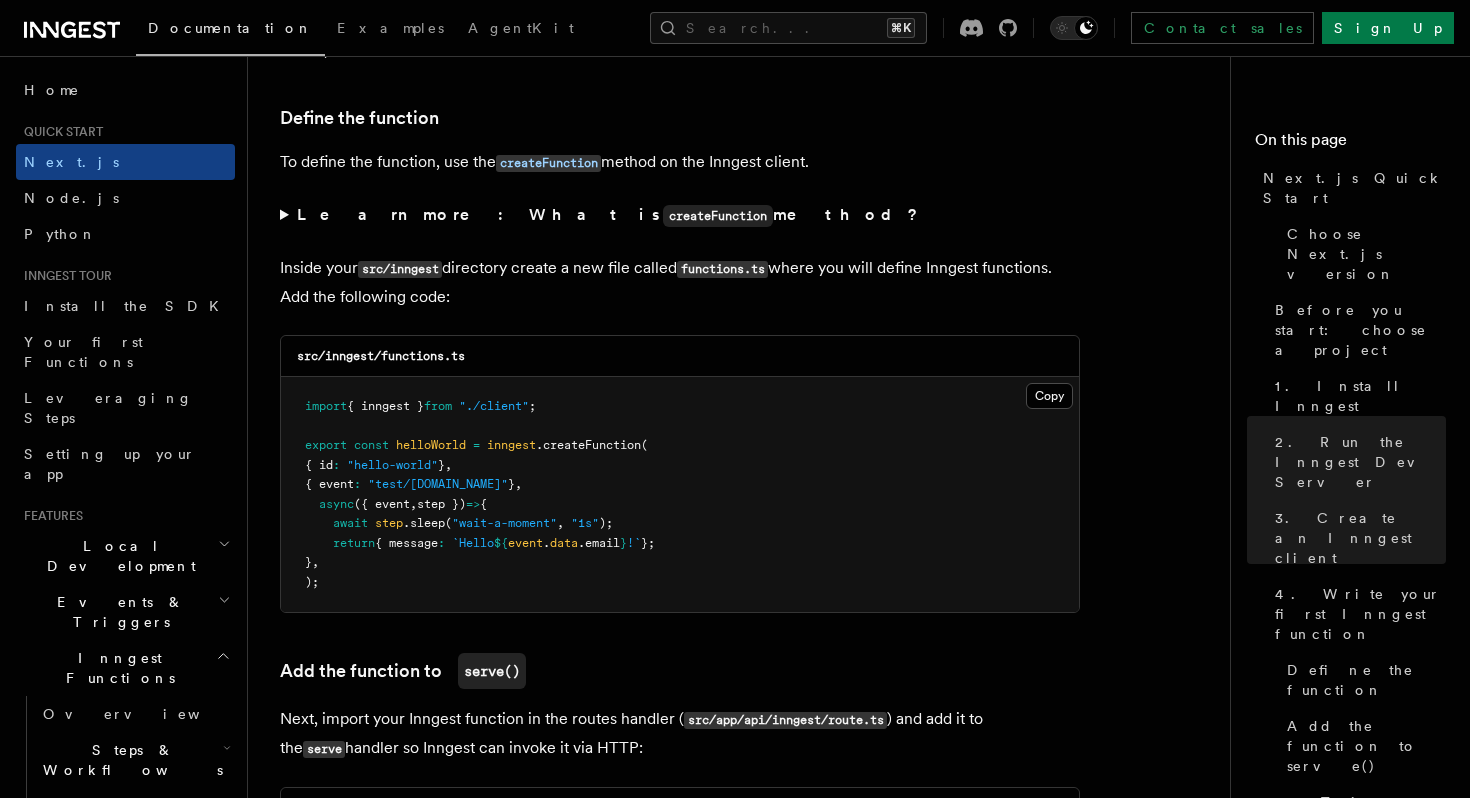 click on "6. Trigger from code" at bounding box center [1360, 928] 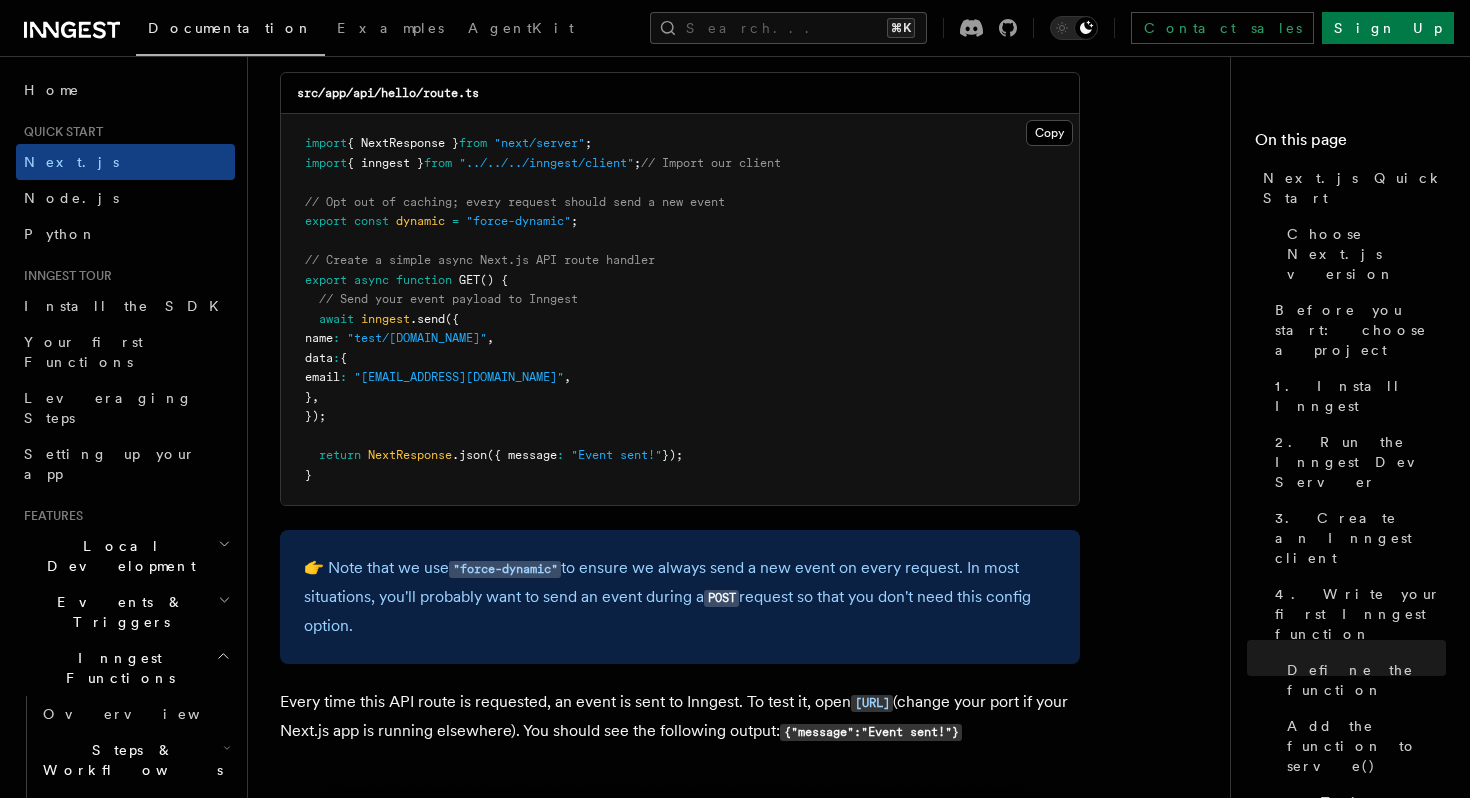 scroll, scrollTop: 10530, scrollLeft: 0, axis: vertical 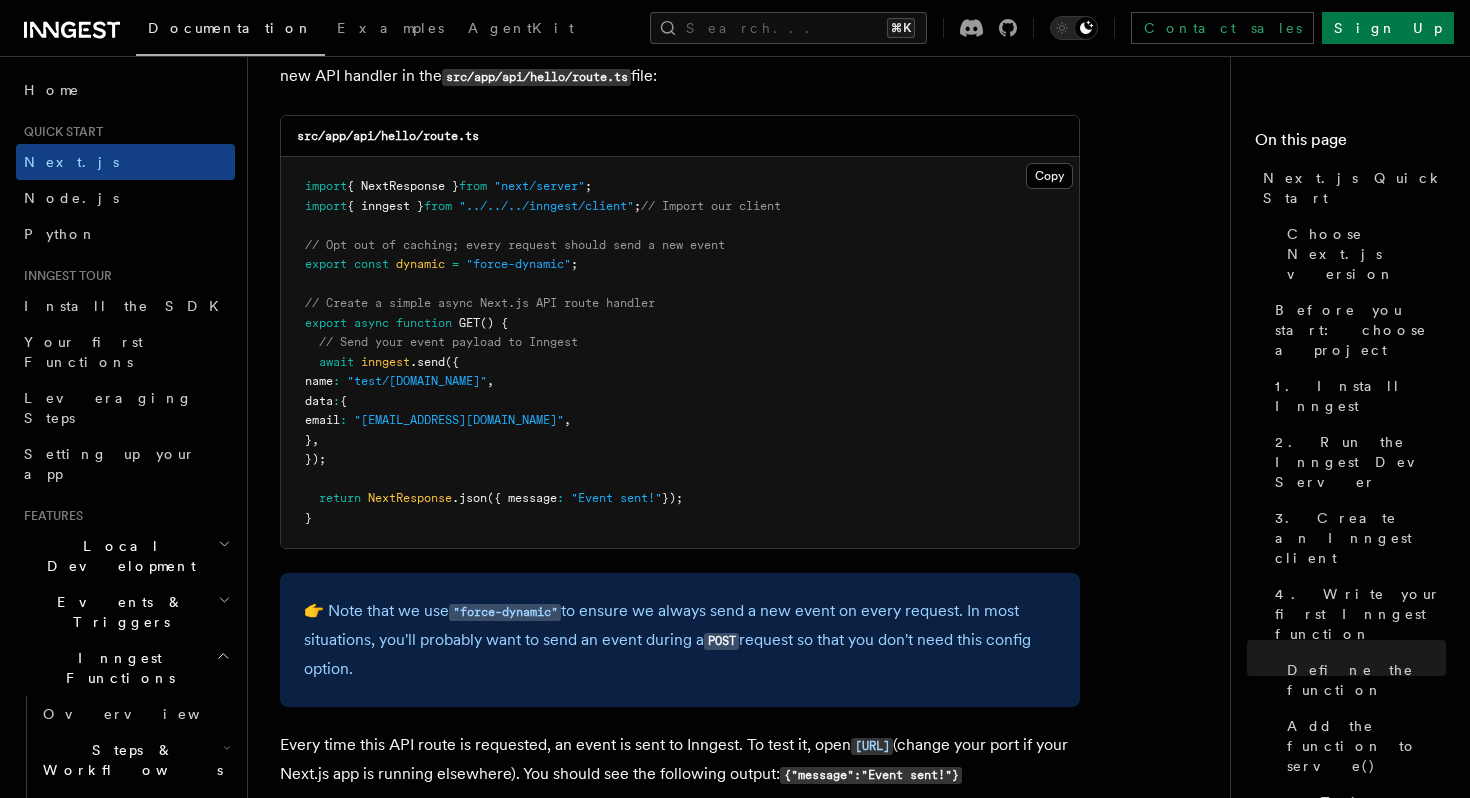 click on "import  { NextResponse }  from   "next/server" ;
import  { inngest }  from   "../../../inngest/client" ;  // Import our client
// Opt out of caching; every request should send a new event
export   const   dynamic   =   "force-dynamic" ;
// Create a simple async Next.js API route handler
export   async   function   GET () {
// Send your event payload to Inngest
await   inngest .send ({
name :   "test/hello.world" ,
data :  {
email :   "testUser@example.com" ,
} ,
});
return   NextResponse .json ({ message :   "Event sent!"  });
}" at bounding box center (680, 352) 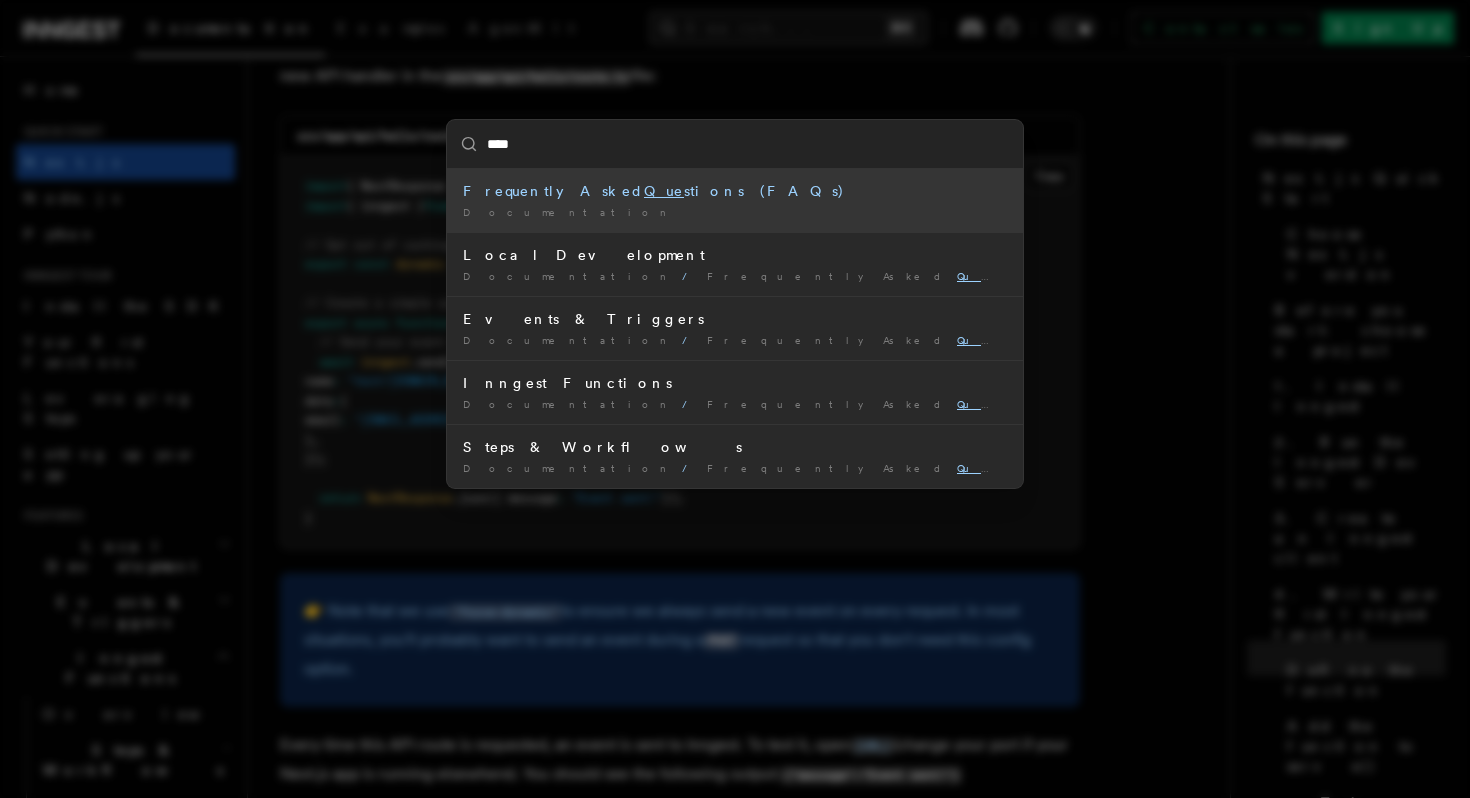 type on "*****" 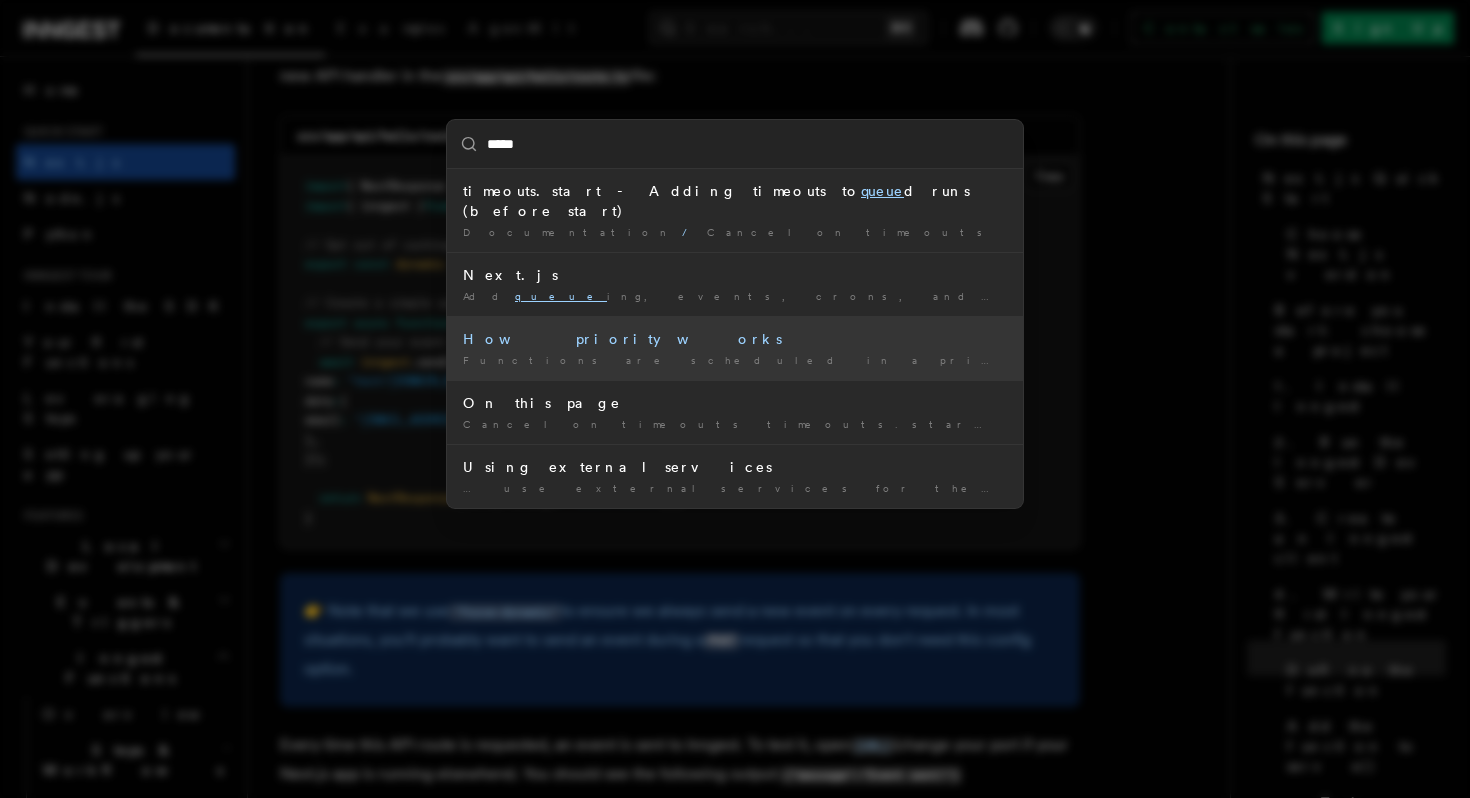 click on "How priority works Functions are scheduled in a priority  queue  based on the …" at bounding box center [735, 348] 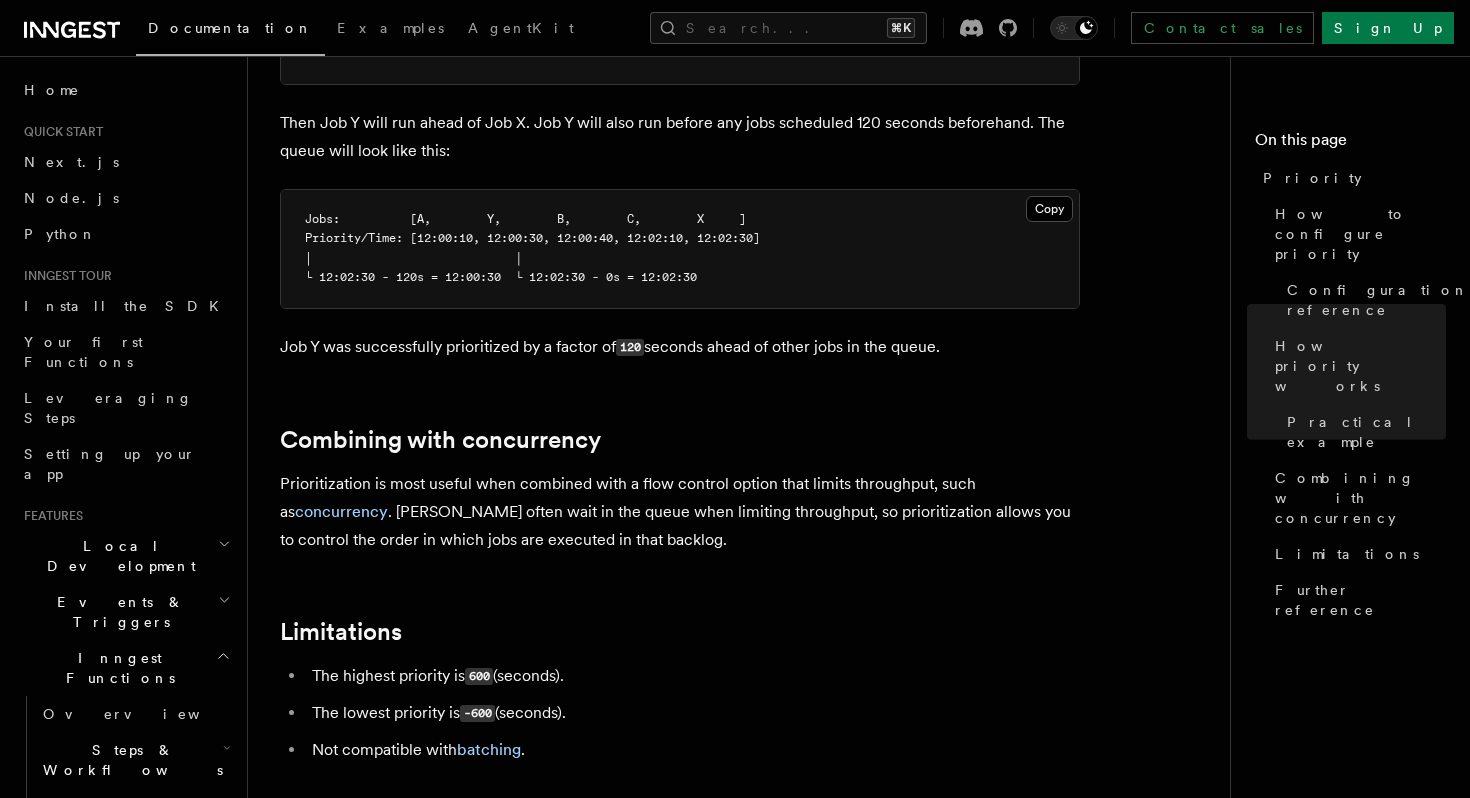 scroll, scrollTop: 1837, scrollLeft: 0, axis: vertical 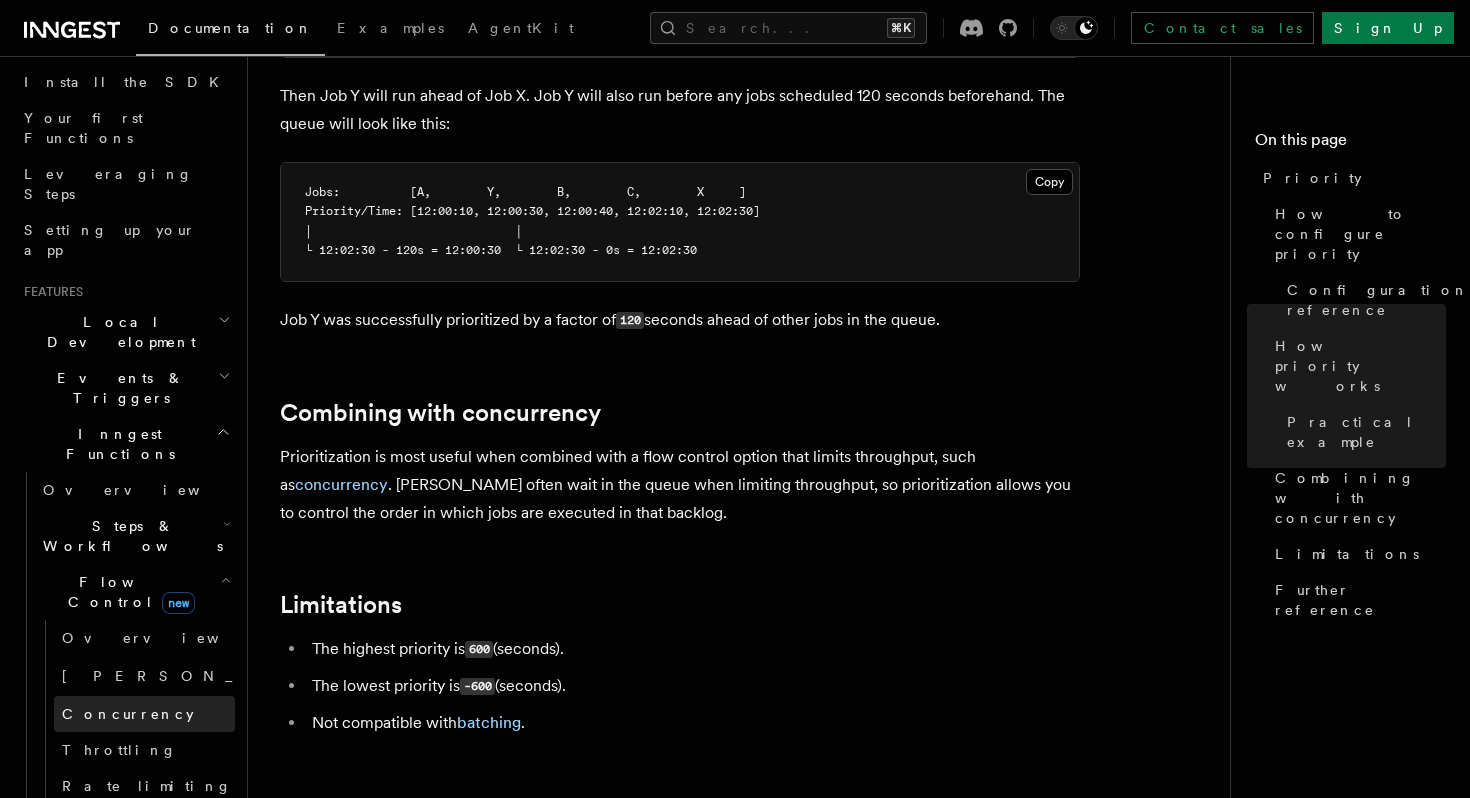 click on "Concurrency" at bounding box center (128, 714) 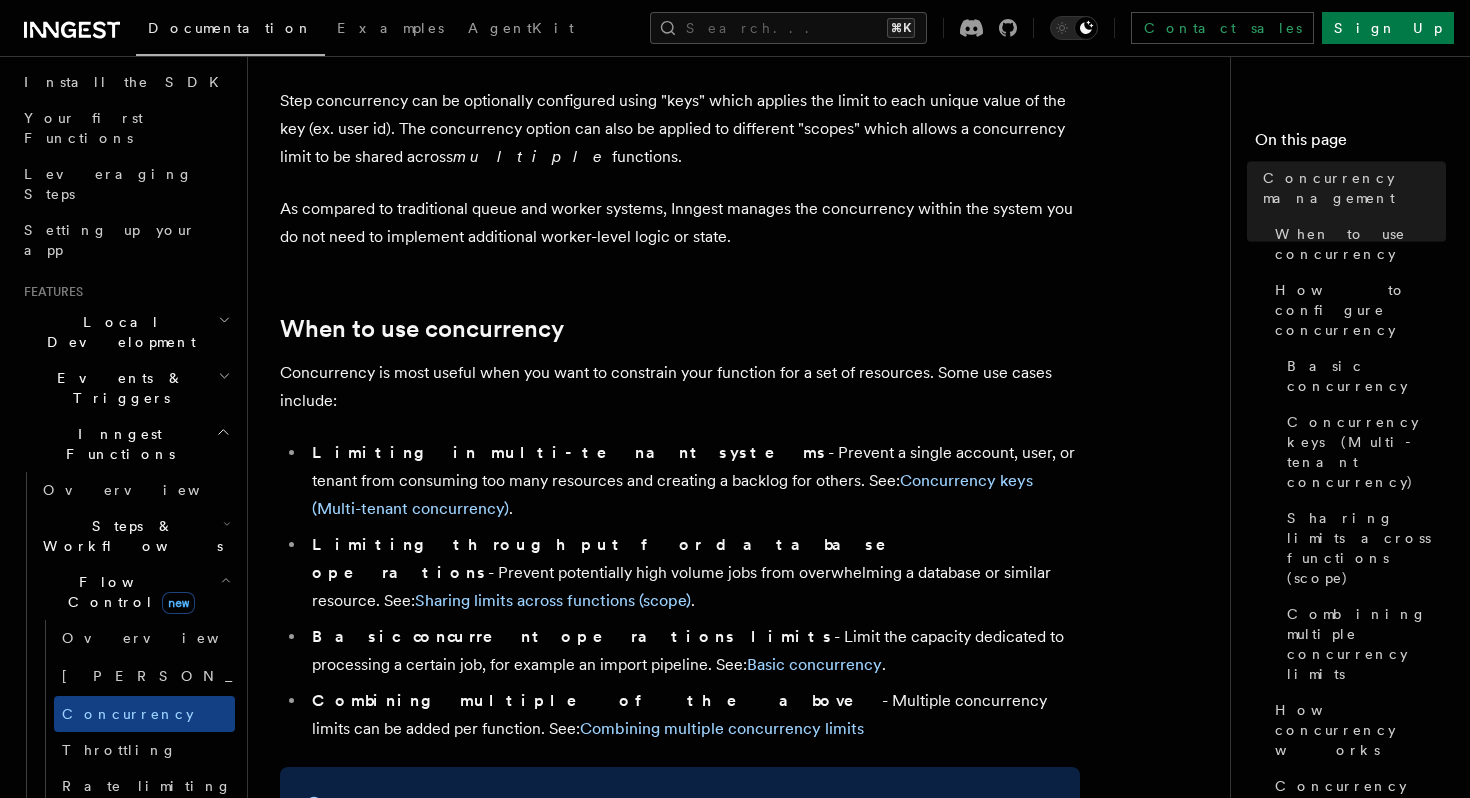 scroll, scrollTop: 0, scrollLeft: 0, axis: both 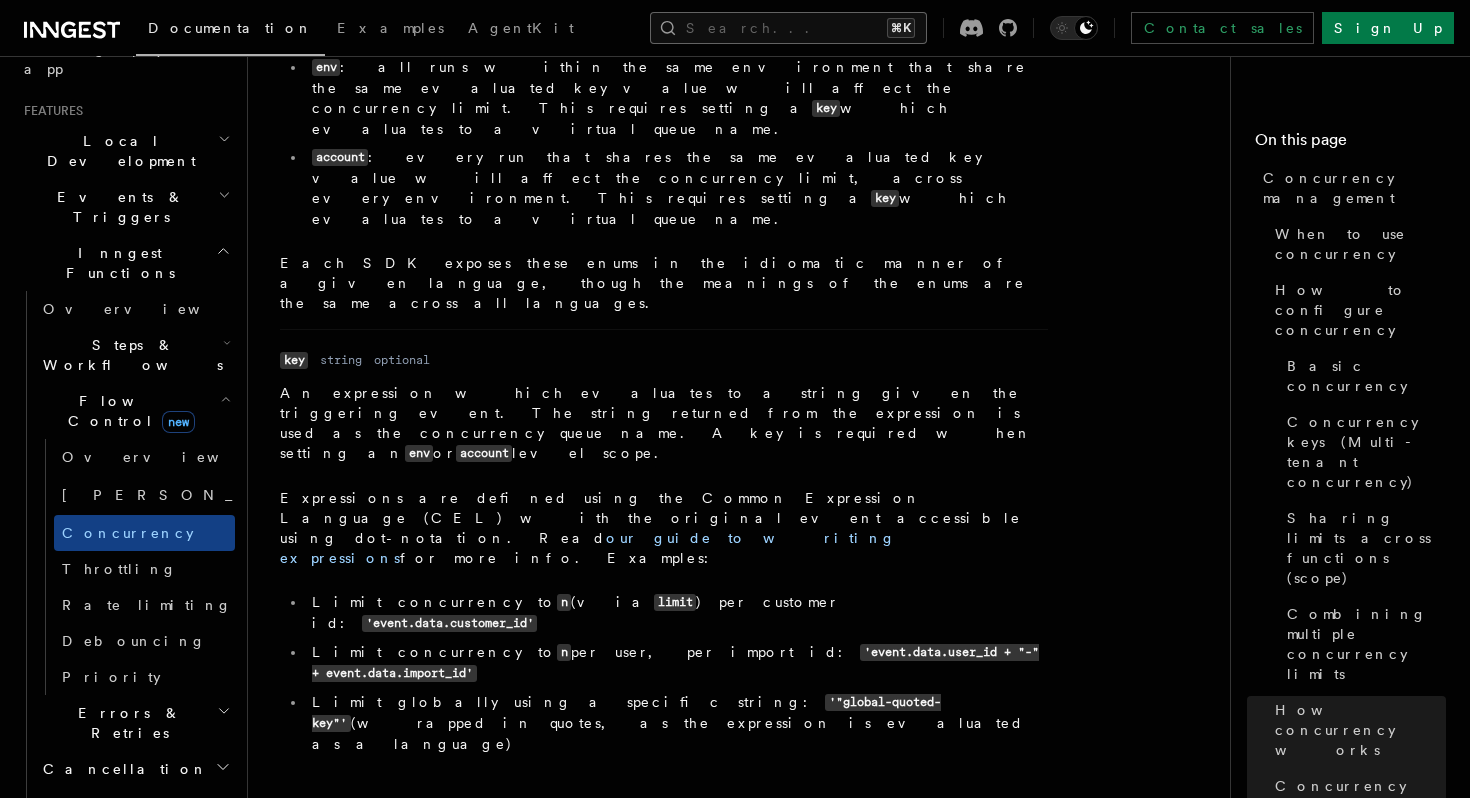 click on "Search... ⌘K" at bounding box center (788, 28) 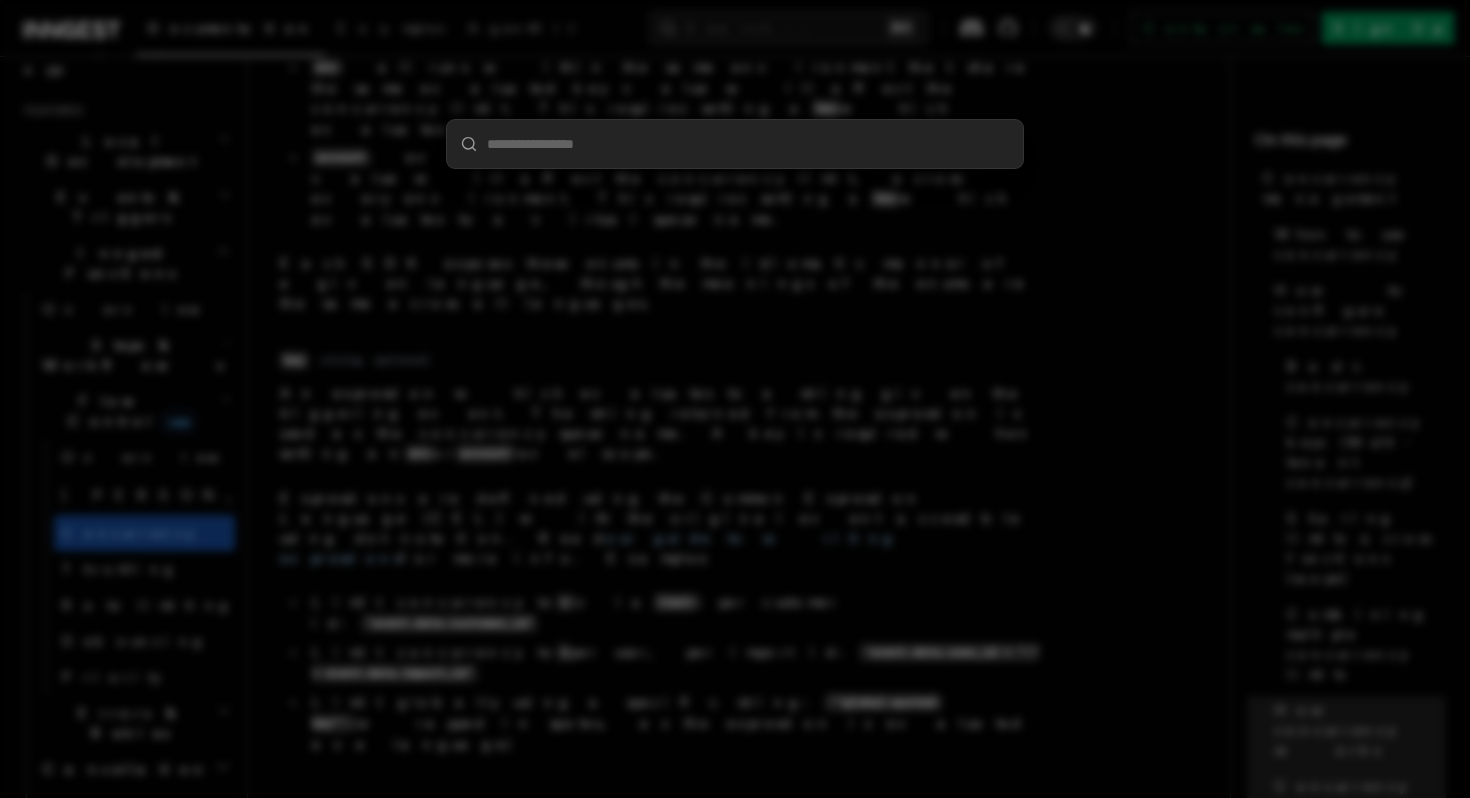 click at bounding box center (735, 144) 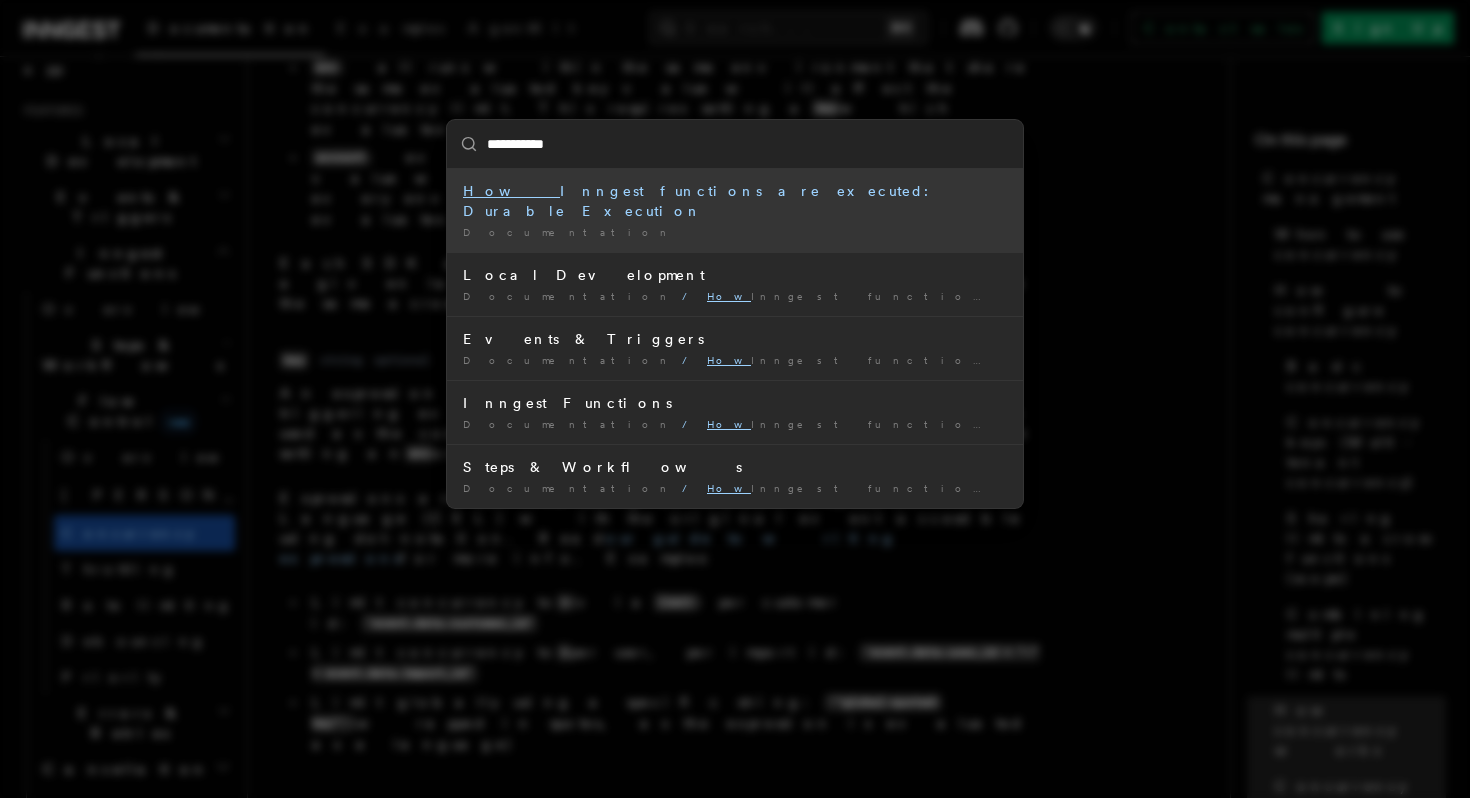 type on "**********" 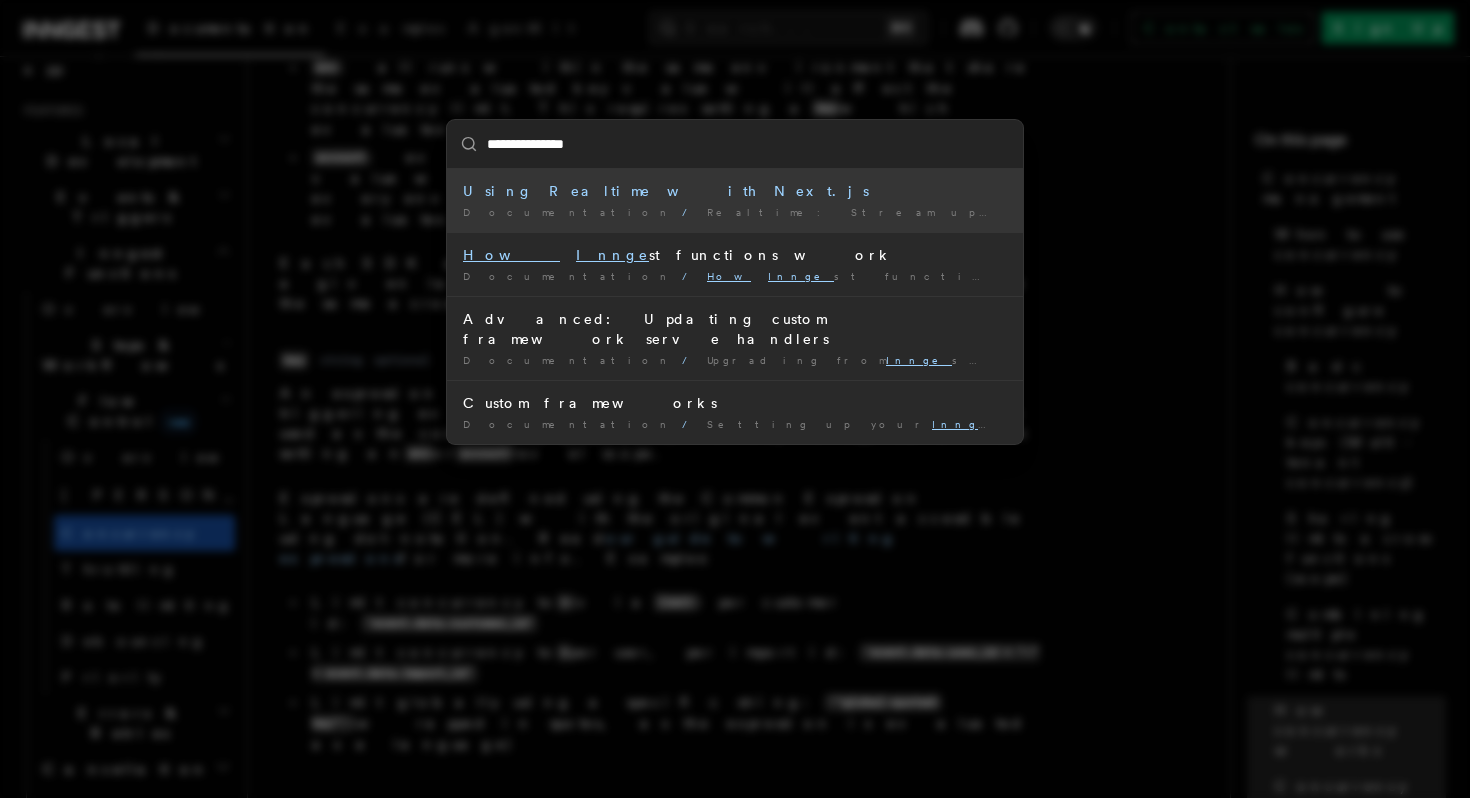 type on "**********" 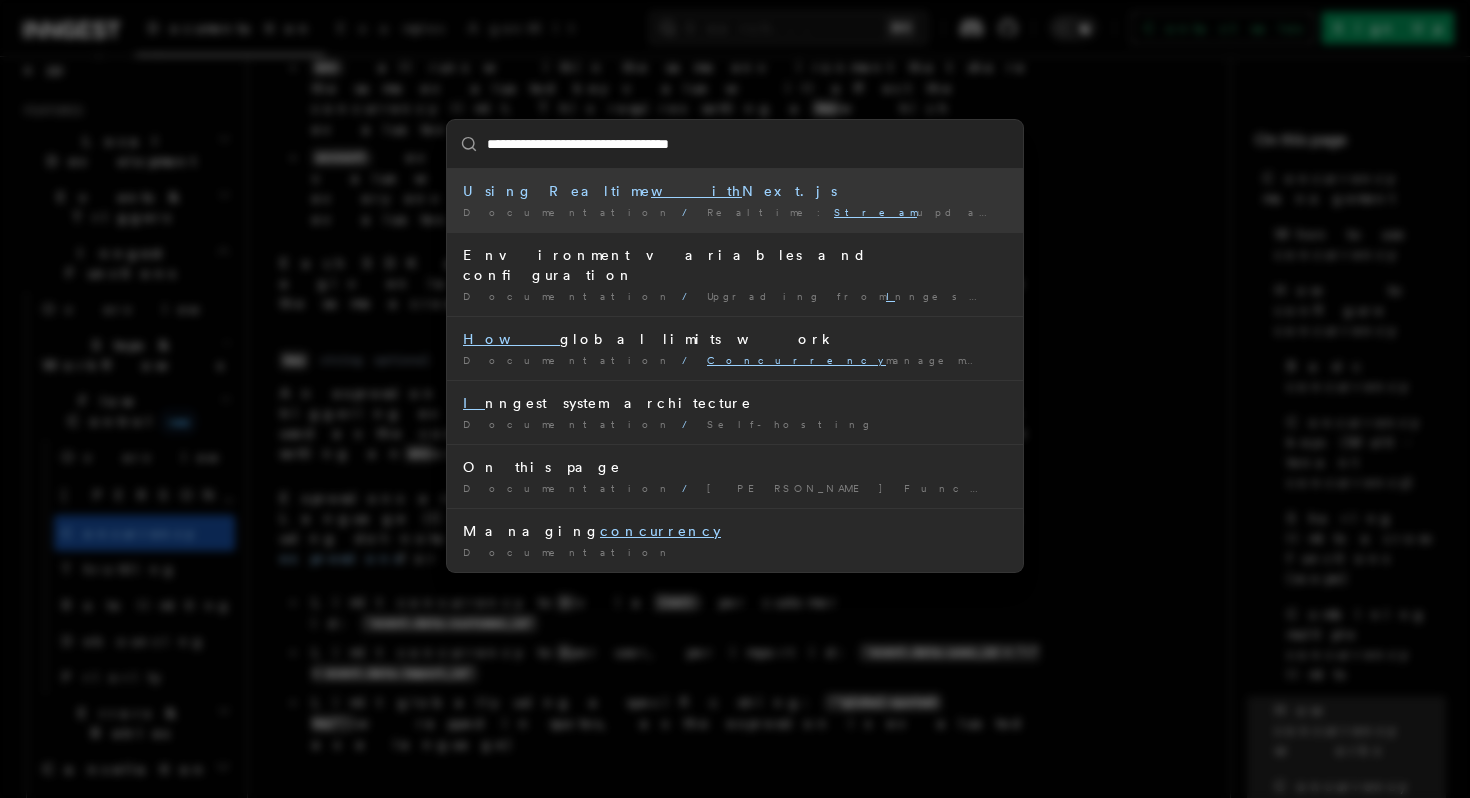 type on "**********" 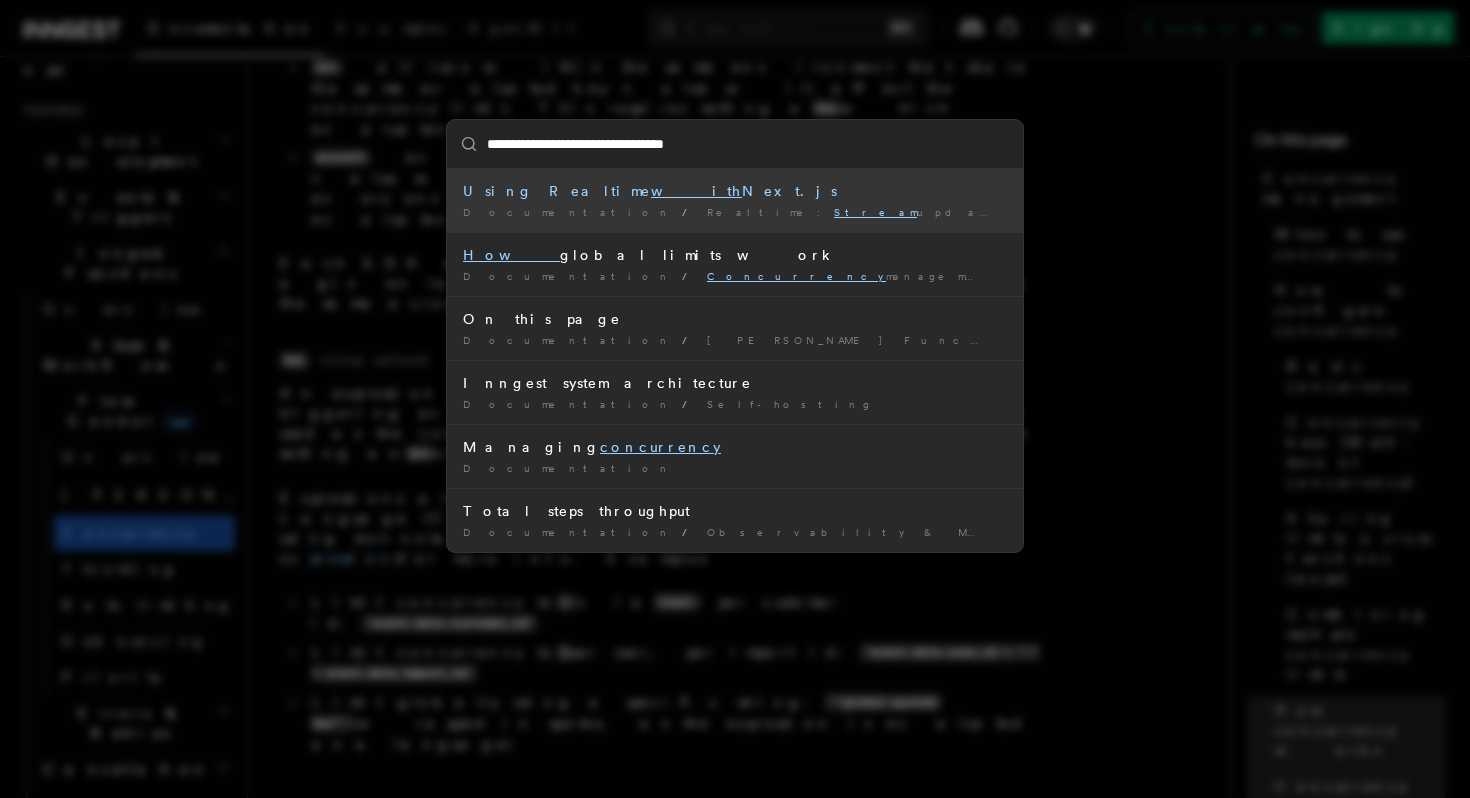 click on "Realtime:  Stream  updates from Inngest functions" at bounding box center [1038, 212] 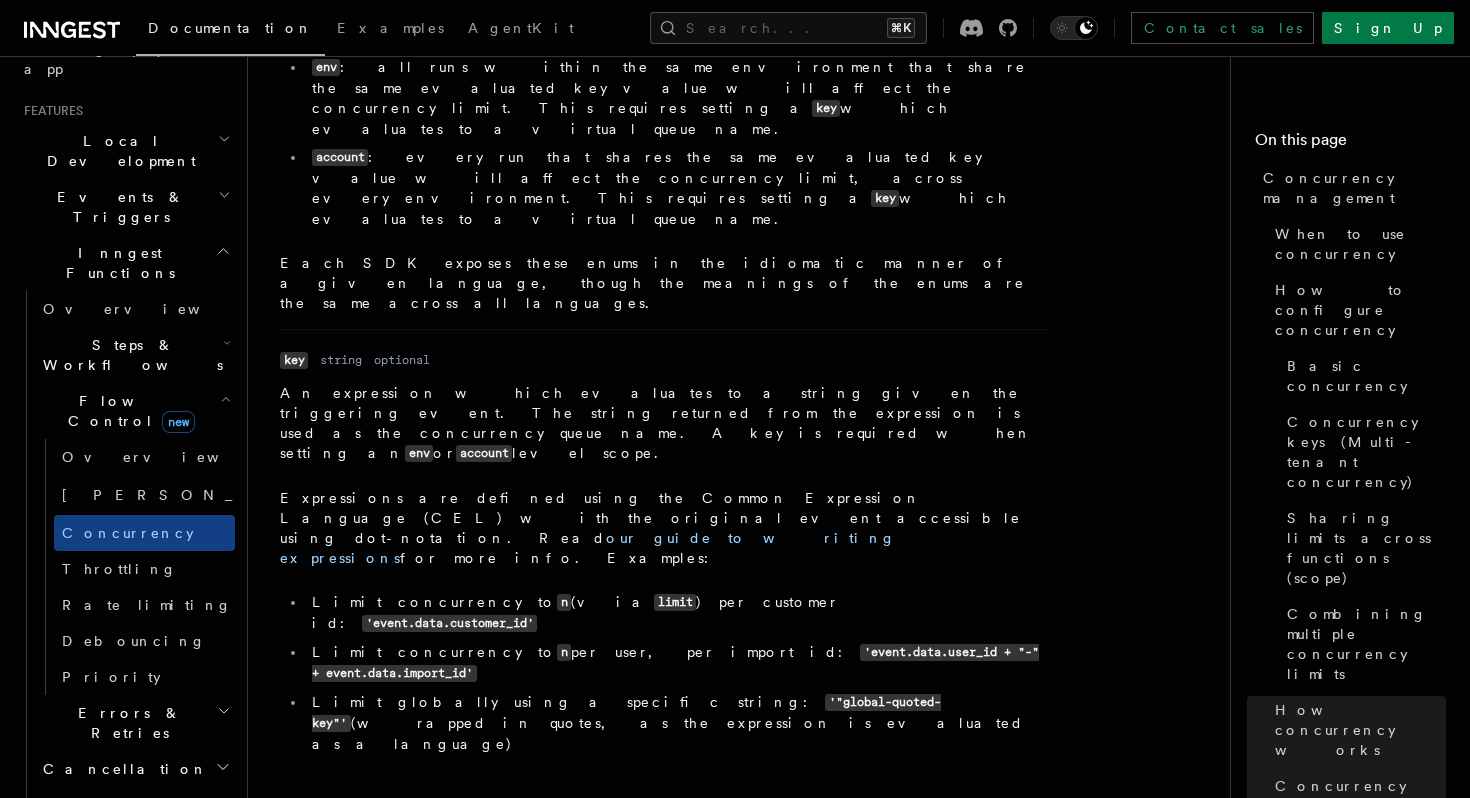 scroll, scrollTop: 141, scrollLeft: 0, axis: vertical 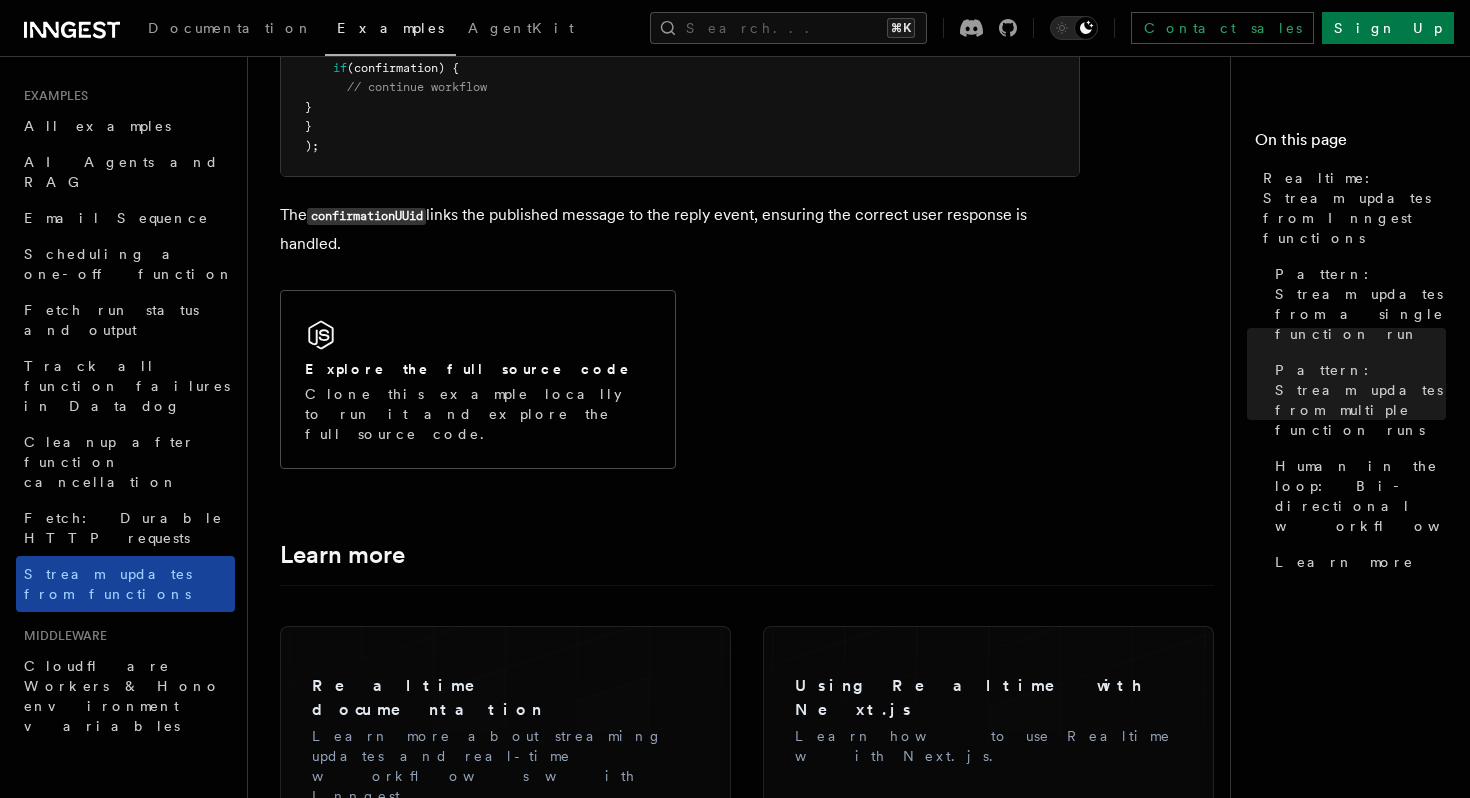 click on "Stream updates from functions" at bounding box center [108, 584] 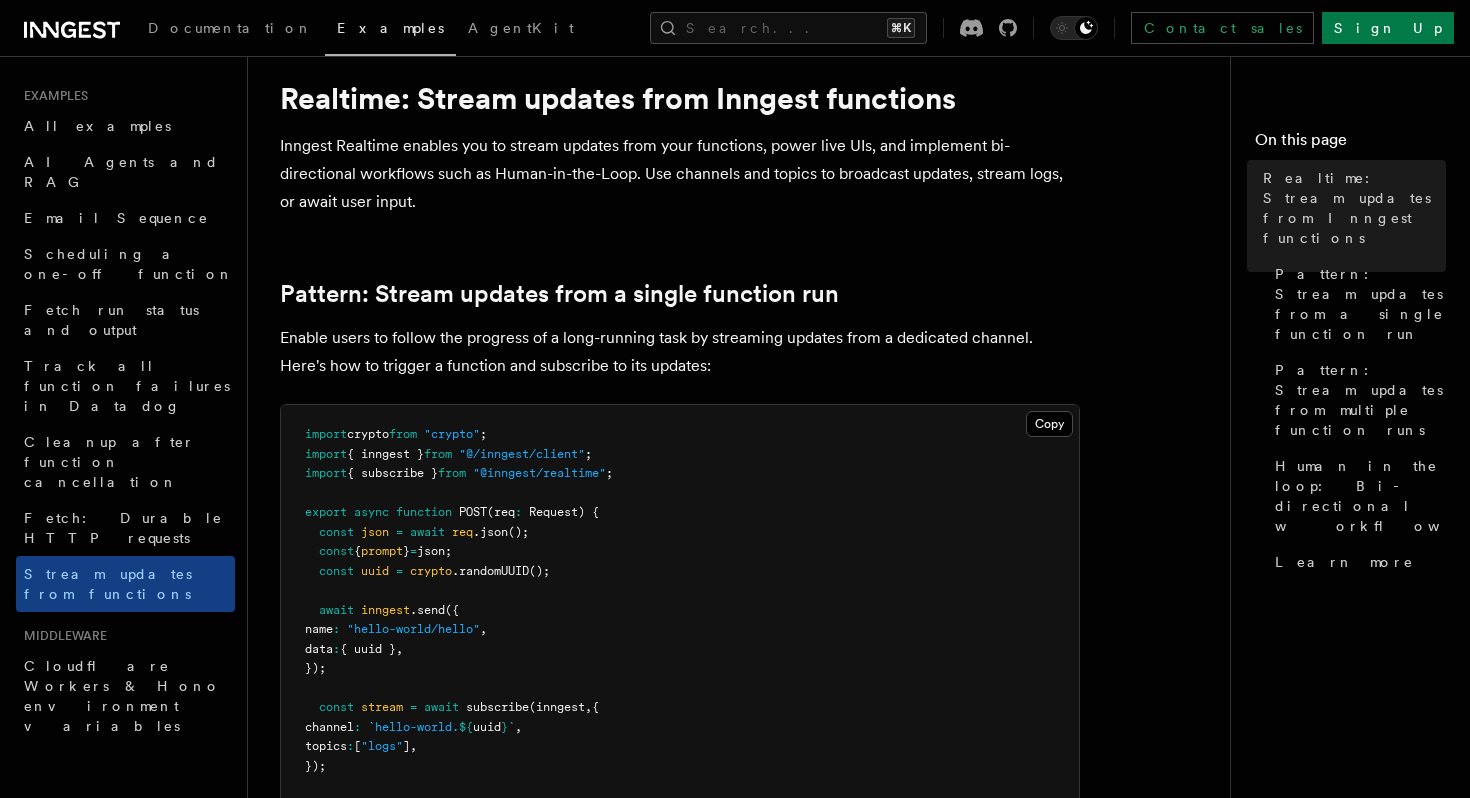 scroll, scrollTop: 63, scrollLeft: 0, axis: vertical 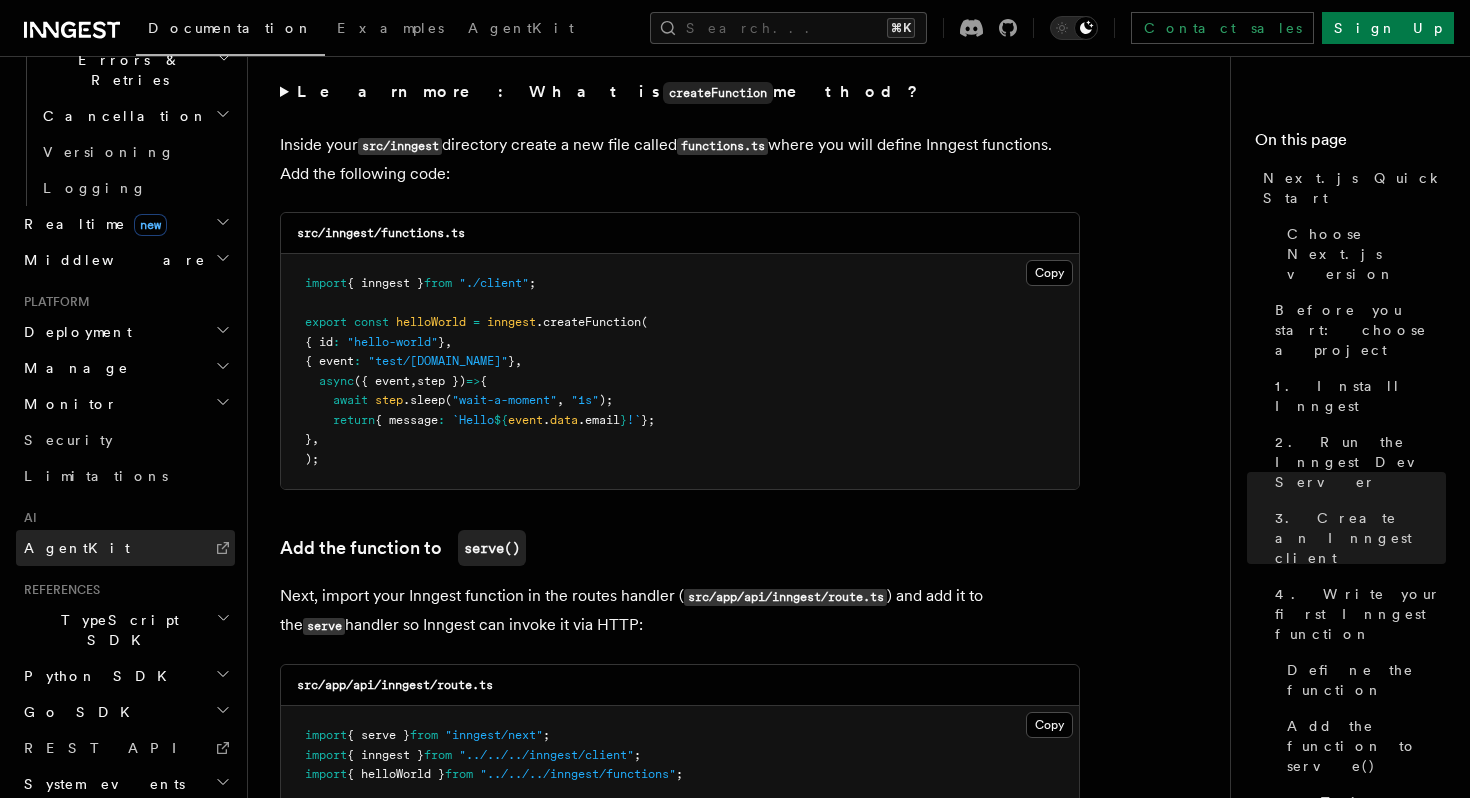 click on "AgentKit" at bounding box center (77, 548) 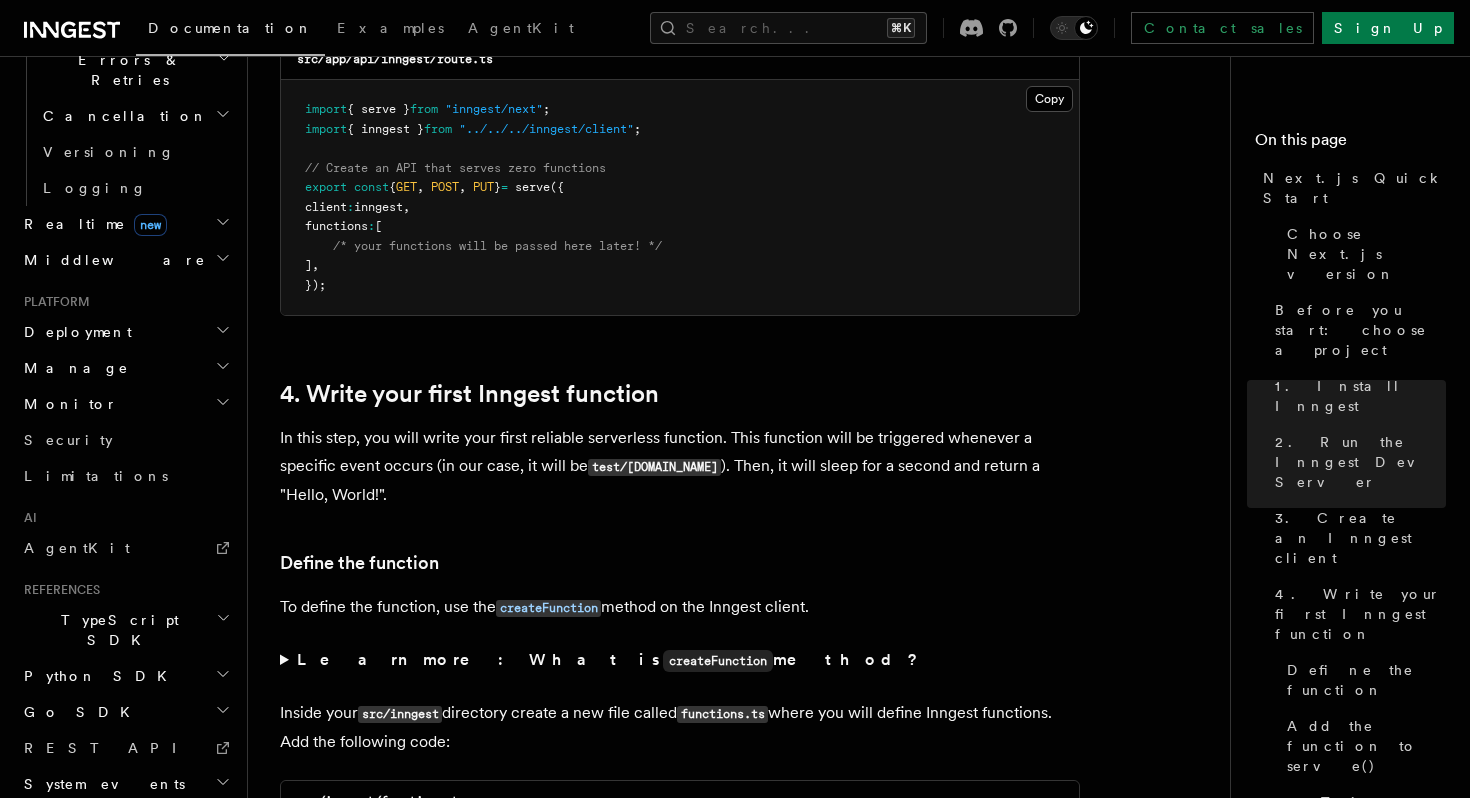 scroll, scrollTop: 2842, scrollLeft: 0, axis: vertical 